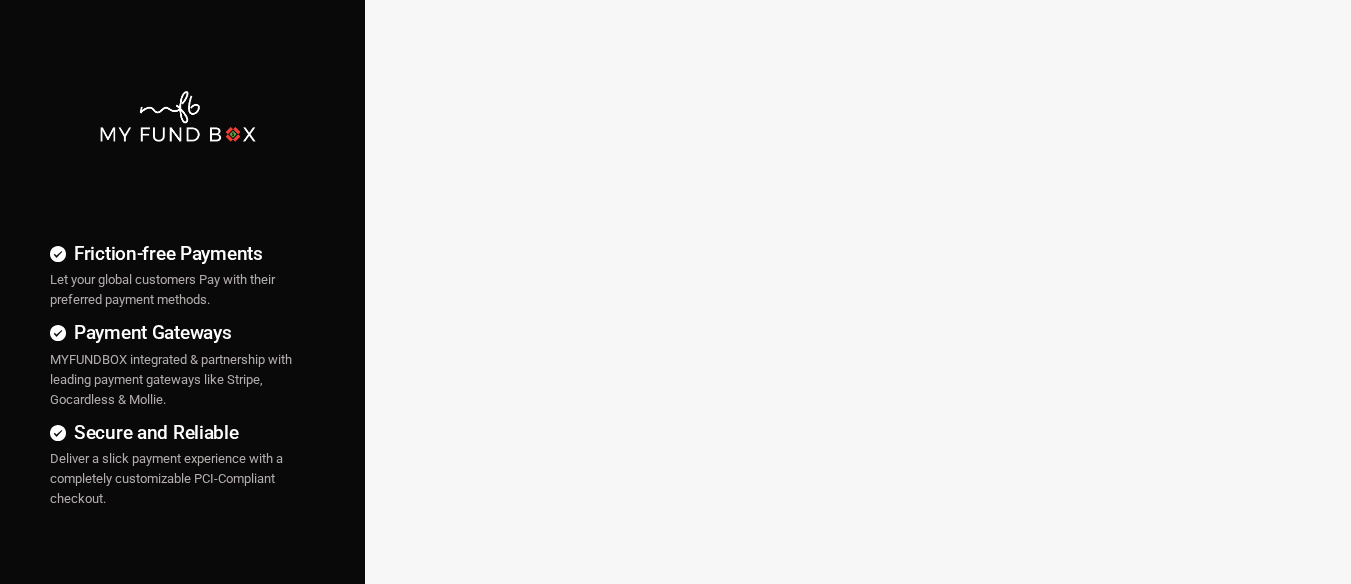 scroll, scrollTop: 0, scrollLeft: 0, axis: both 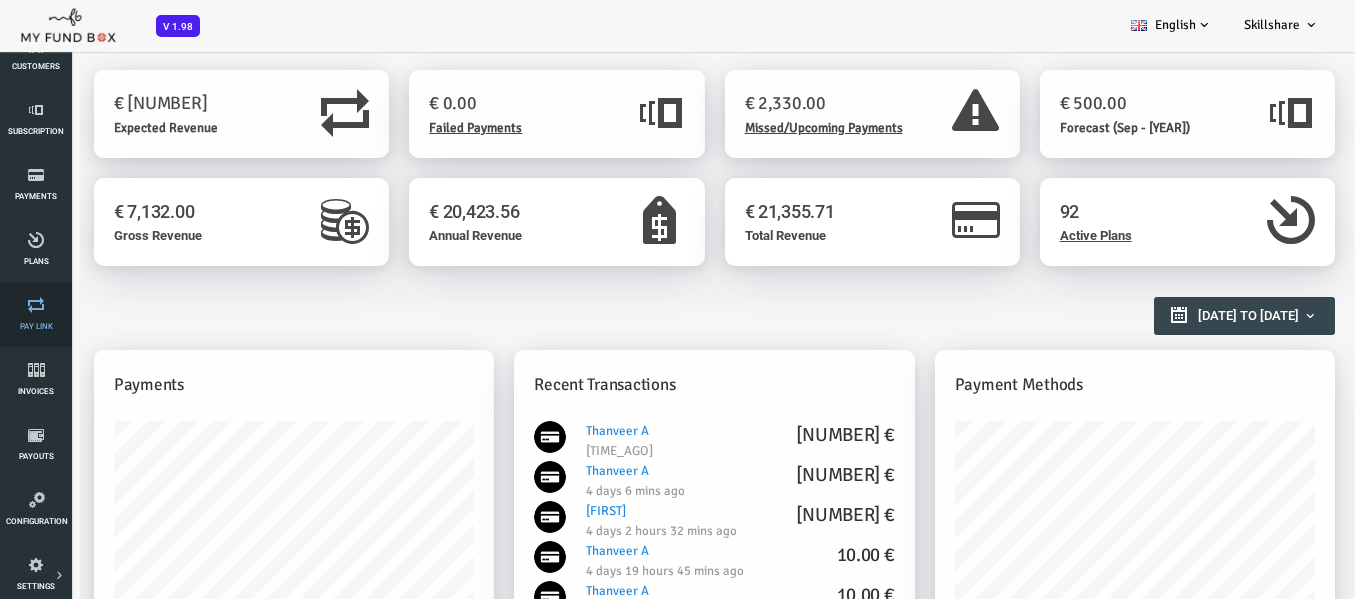 click on "Pay Link" at bounding box center [0, 0] 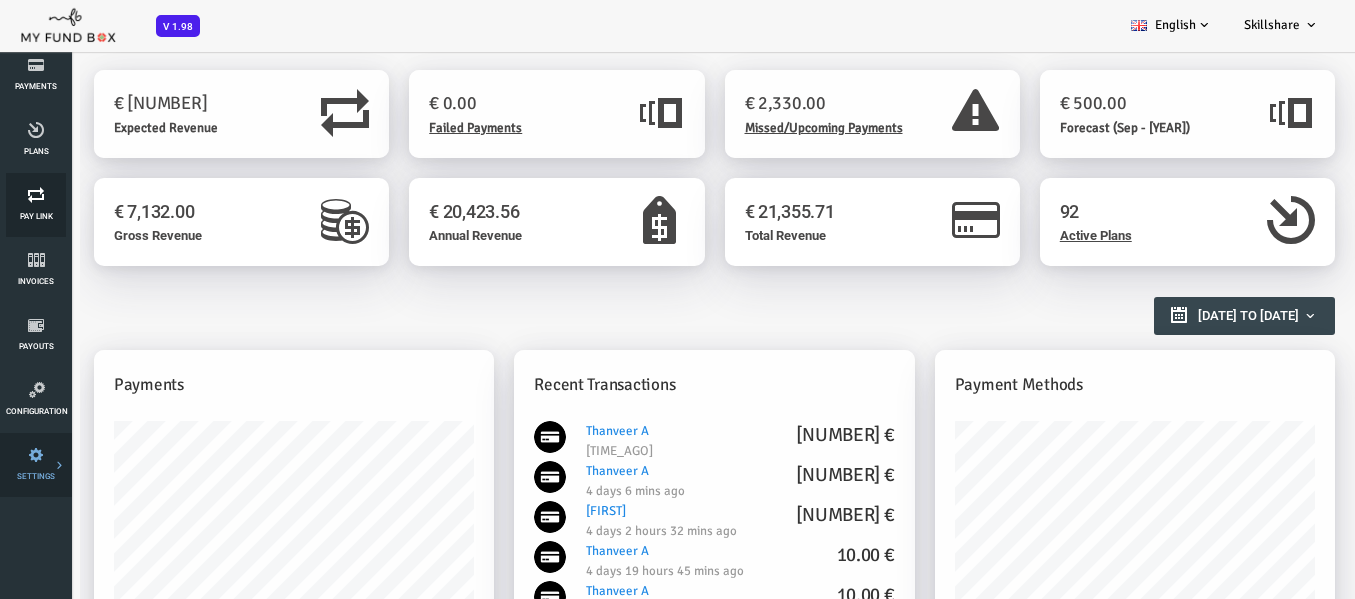 scroll, scrollTop: 200, scrollLeft: 0, axis: vertical 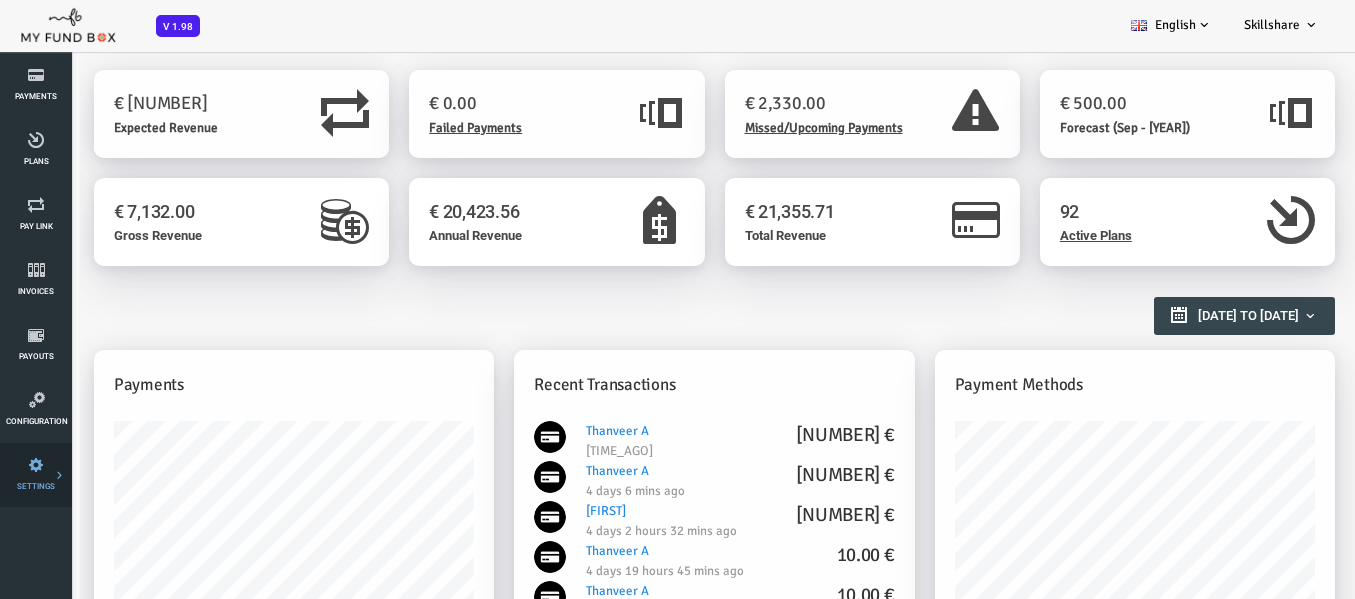click at bounding box center (0, 0) 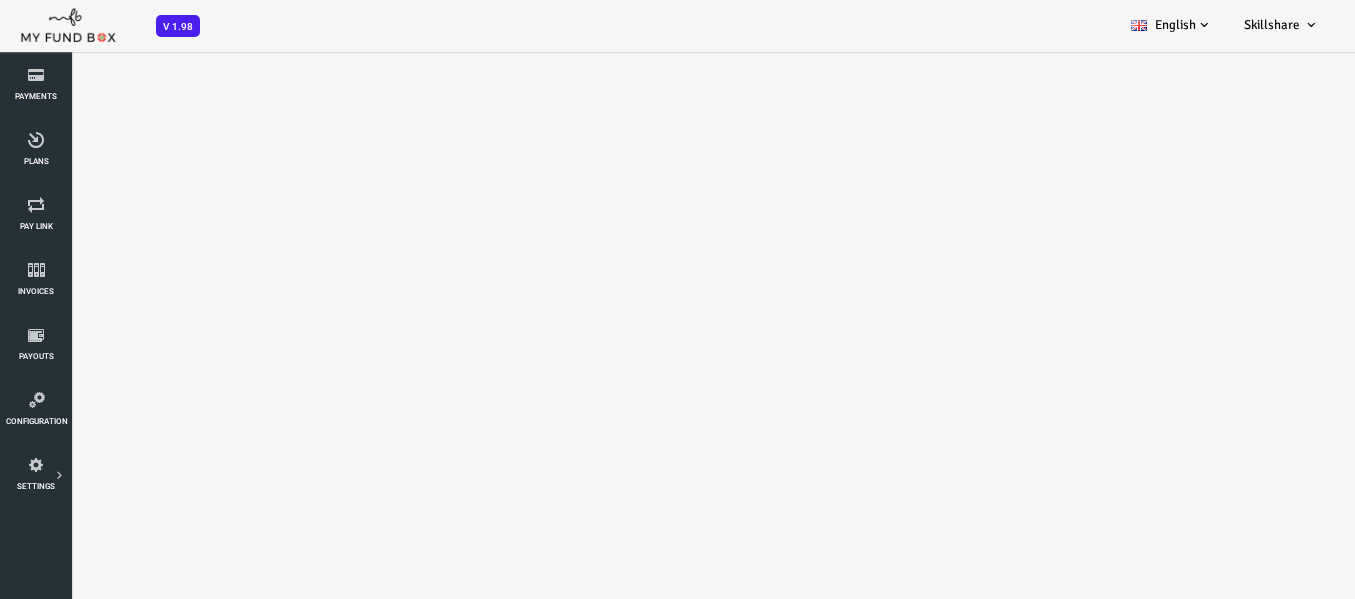 scroll, scrollTop: 0, scrollLeft: 0, axis: both 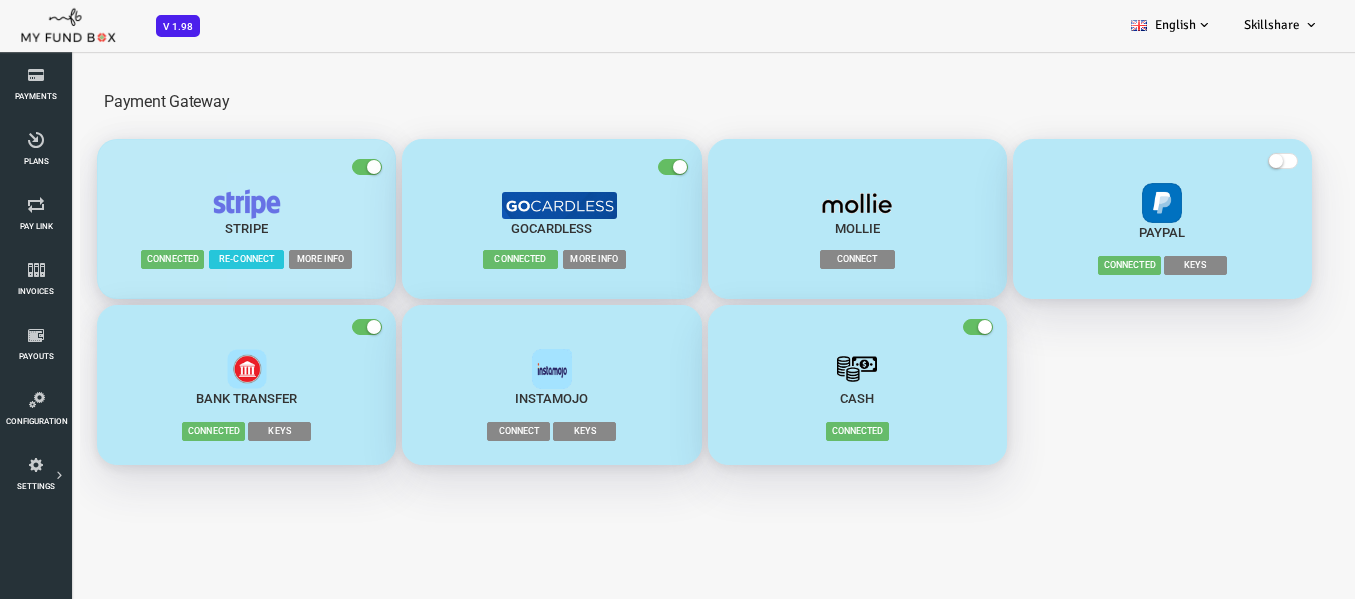 click on "More Info" at bounding box center [266, 259] 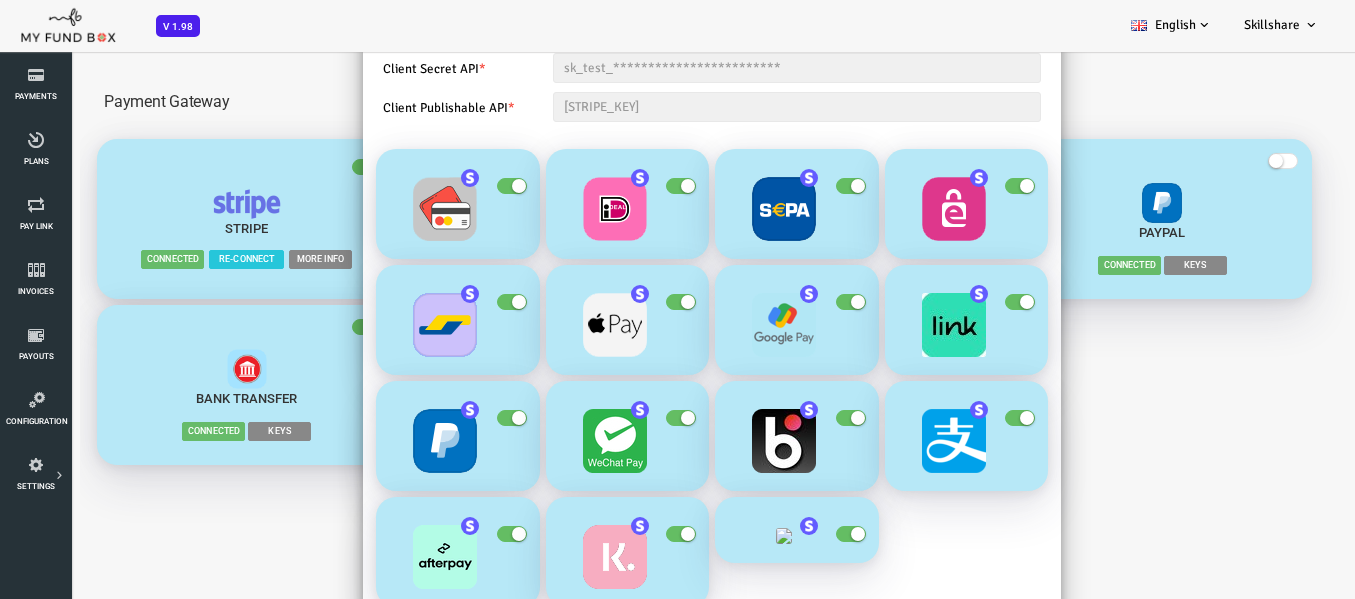scroll, scrollTop: 165, scrollLeft: 0, axis: vertical 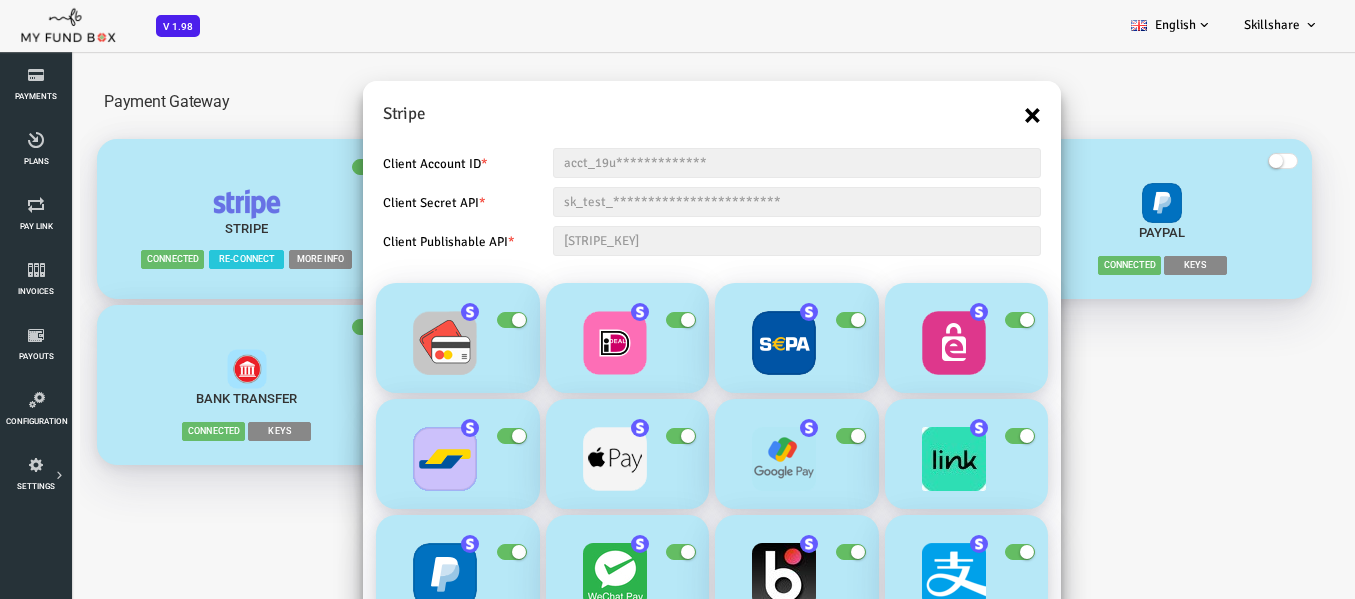 click on "×" at bounding box center (978, 115) 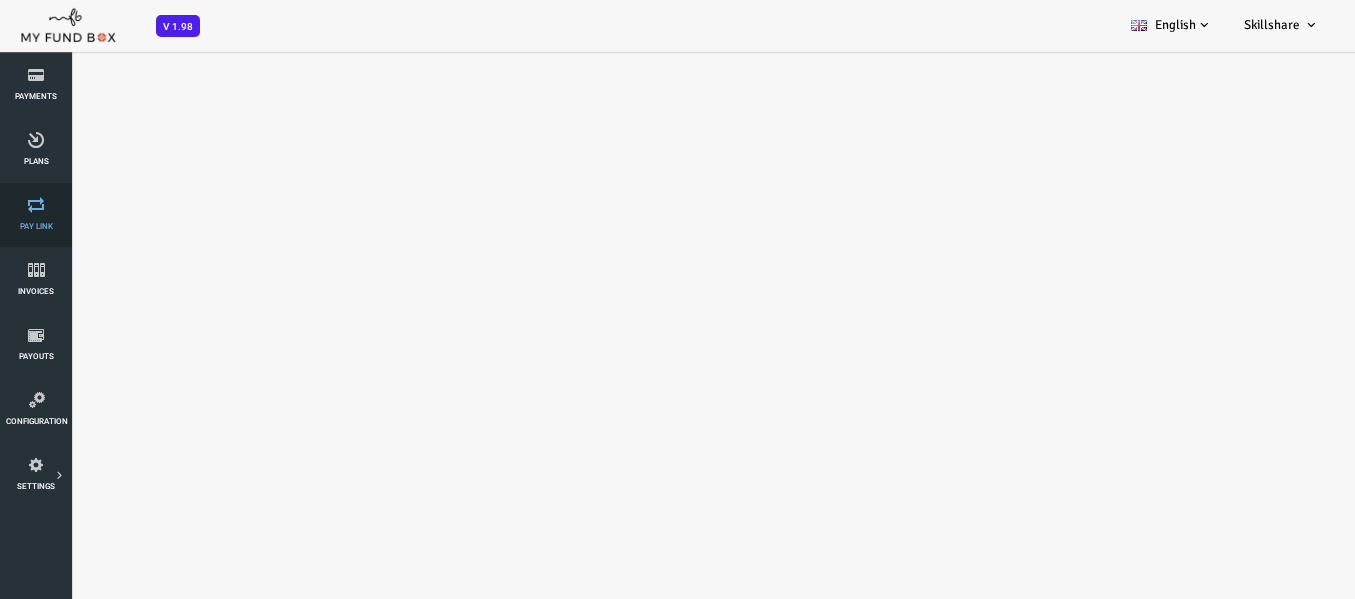 scroll, scrollTop: 0, scrollLeft: 0, axis: both 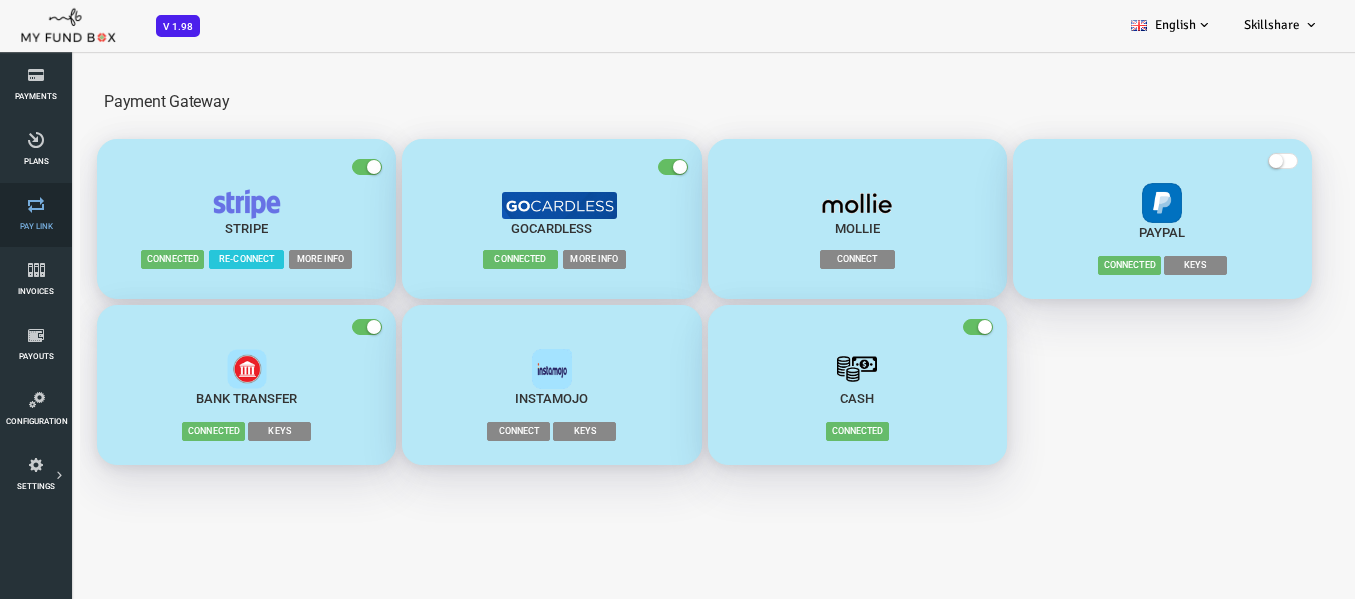 click on "Pay Link" at bounding box center (36, 215) 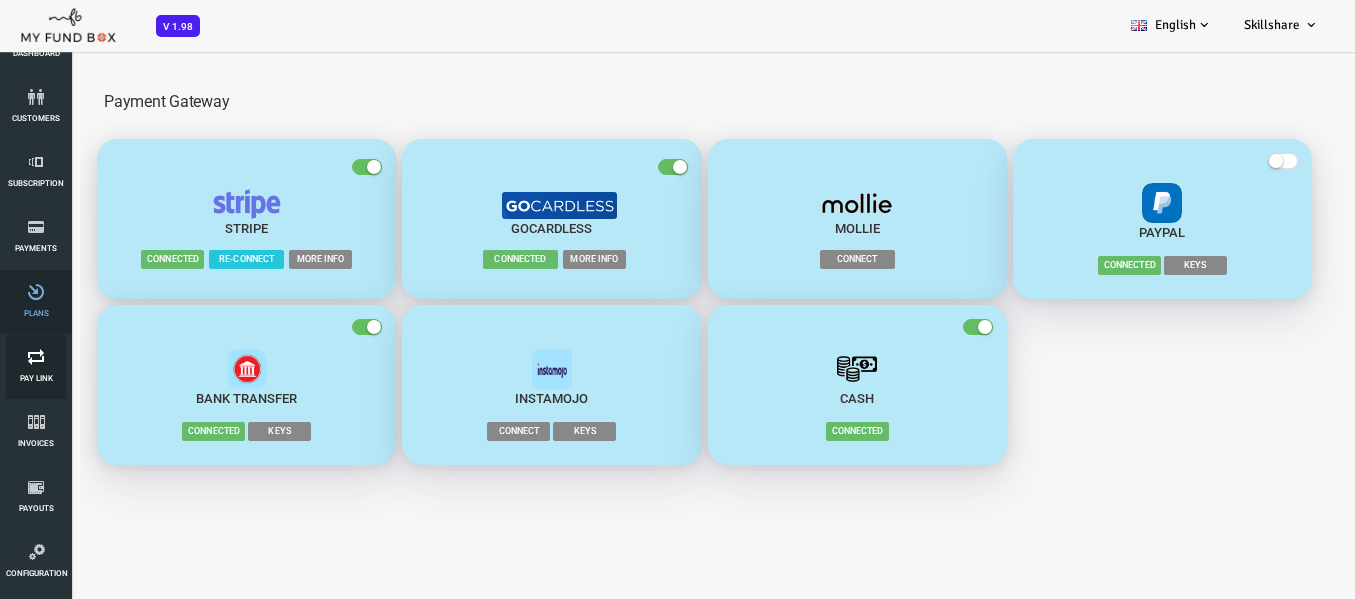 scroll, scrollTop: 0, scrollLeft: 0, axis: both 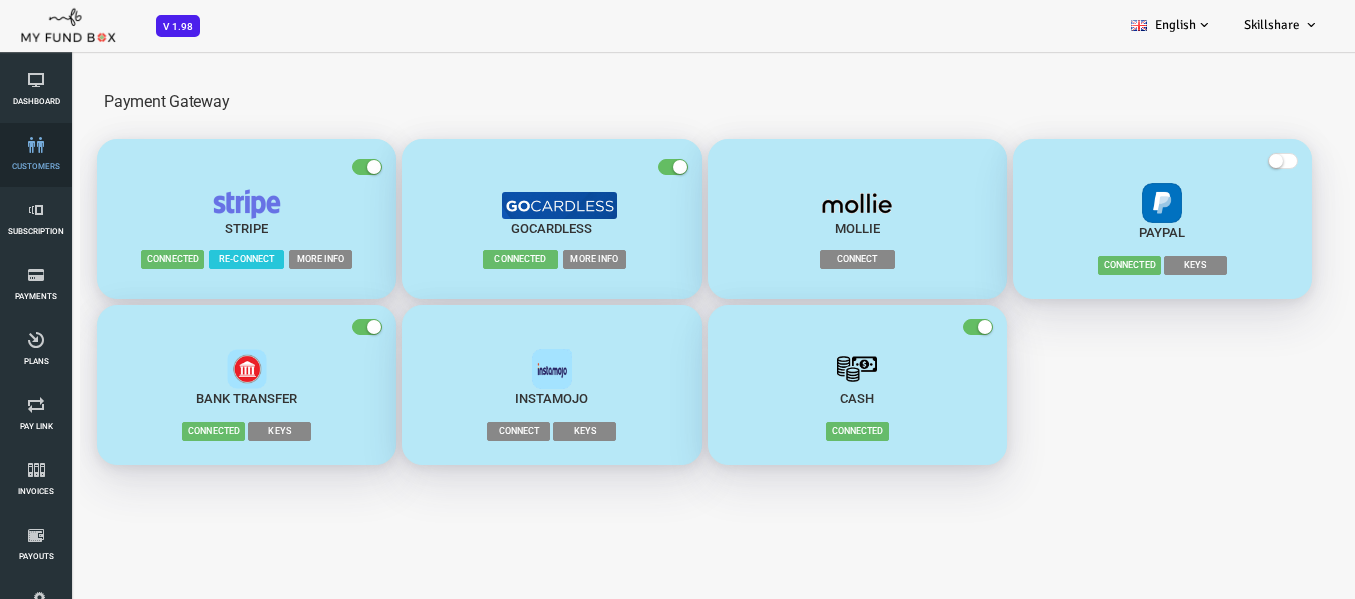 click on "customers" at bounding box center (0, 0) 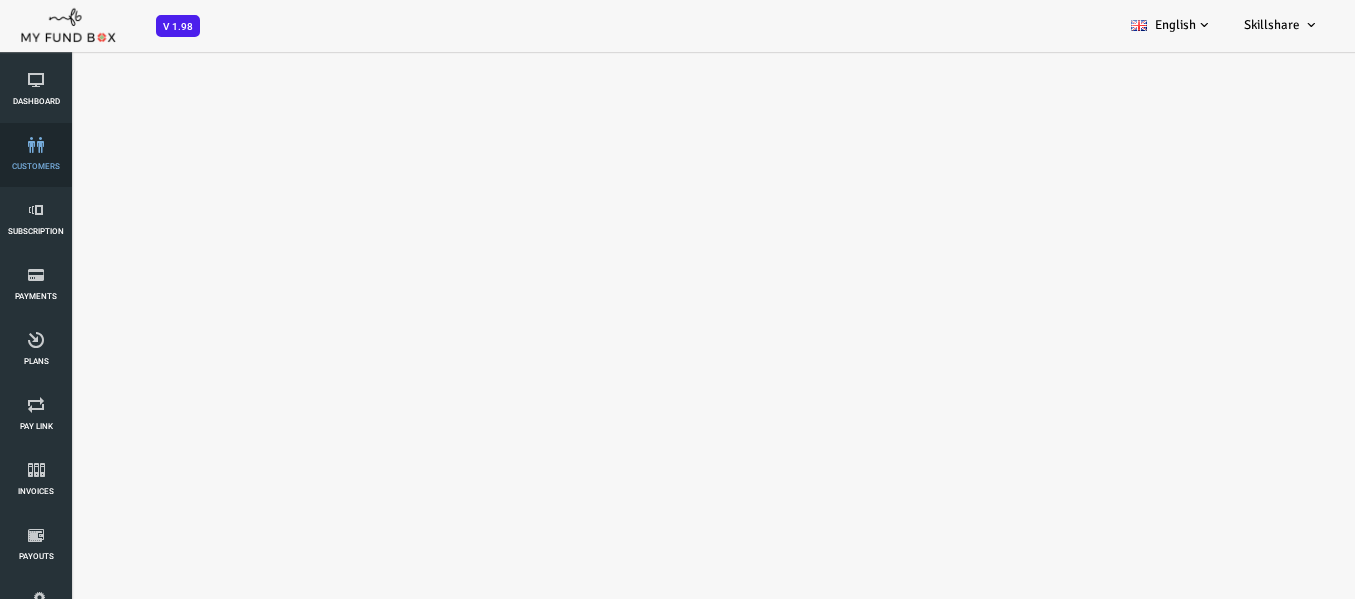 scroll, scrollTop: 0, scrollLeft: 0, axis: both 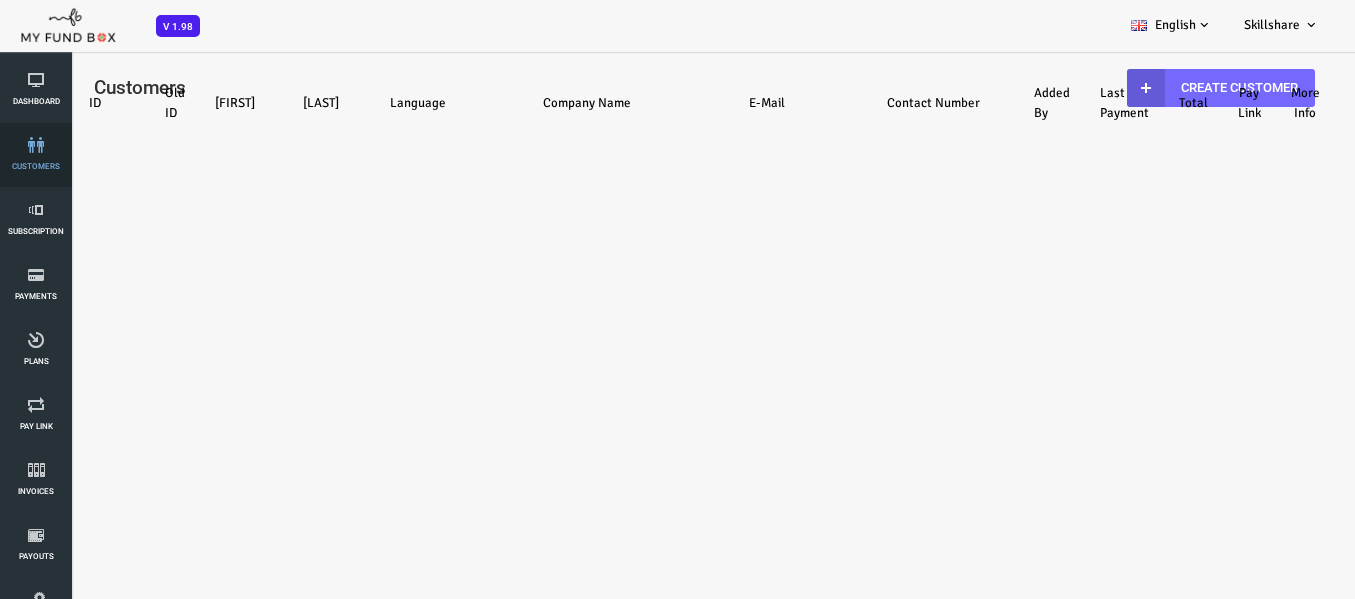 select on "100" 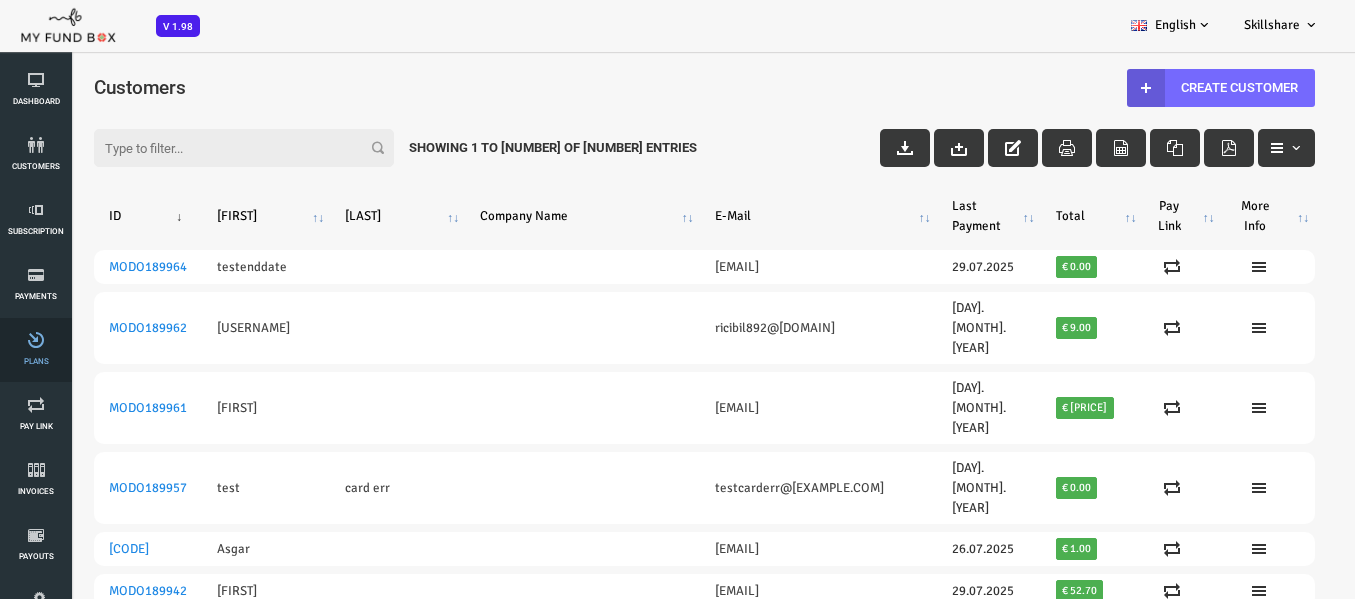 click on "Plans" at bounding box center (36, 350) 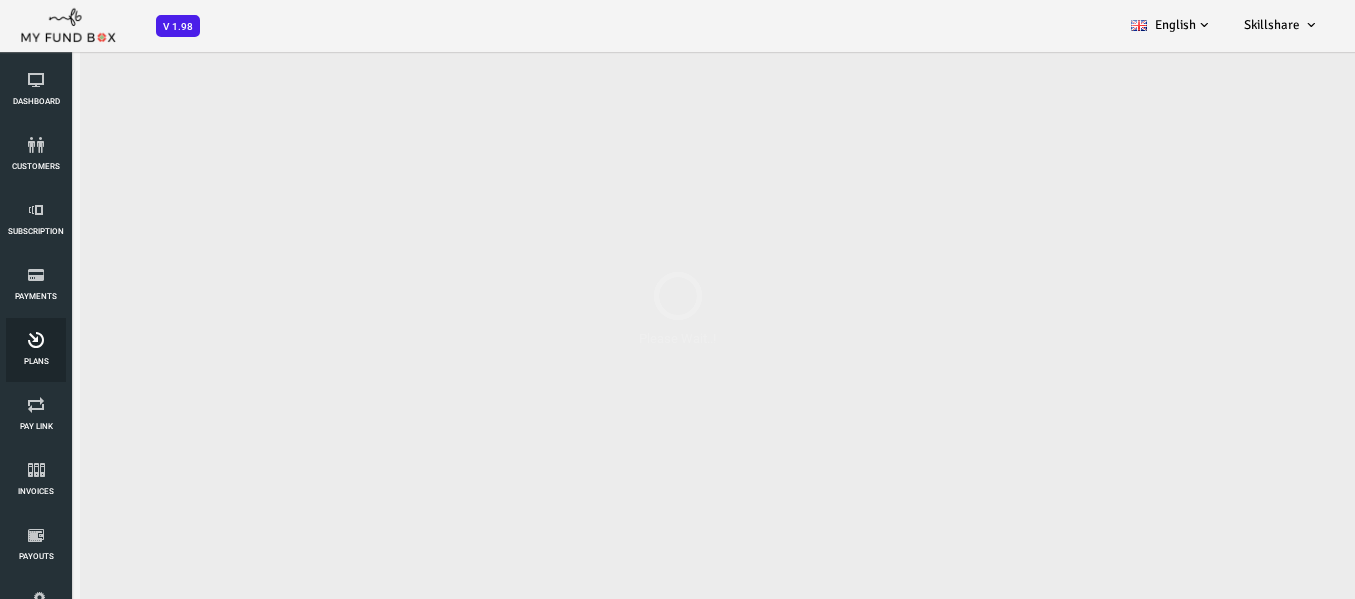 scroll, scrollTop: 0, scrollLeft: 0, axis: both 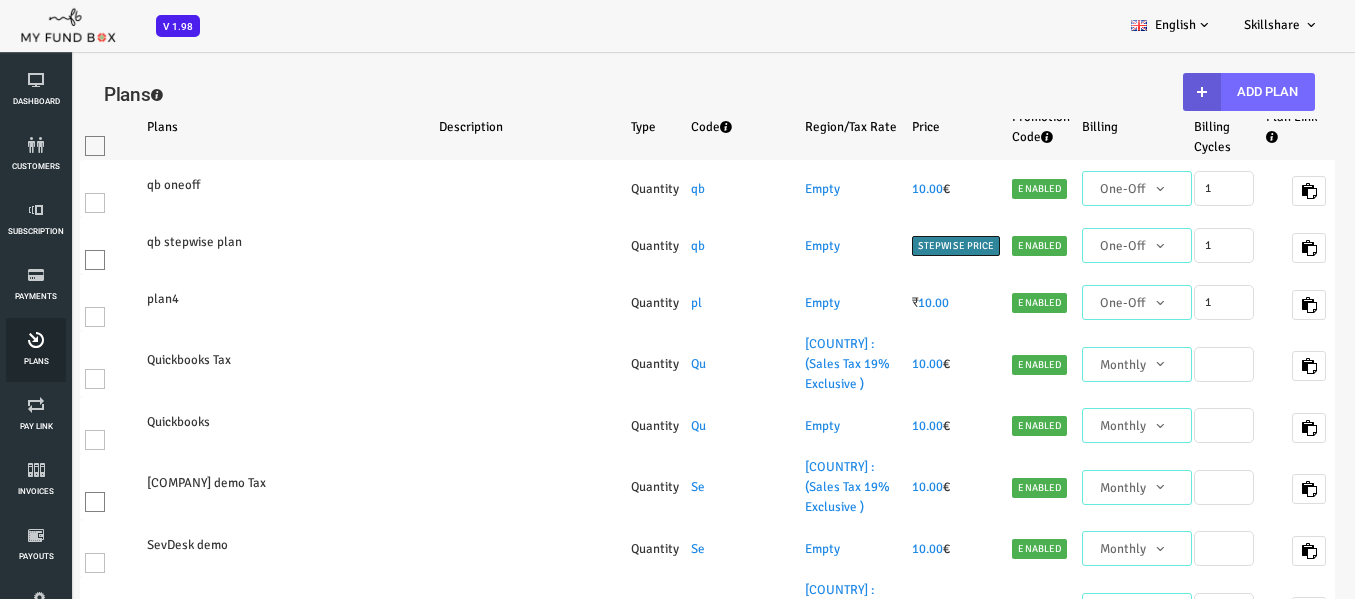 select on "100" 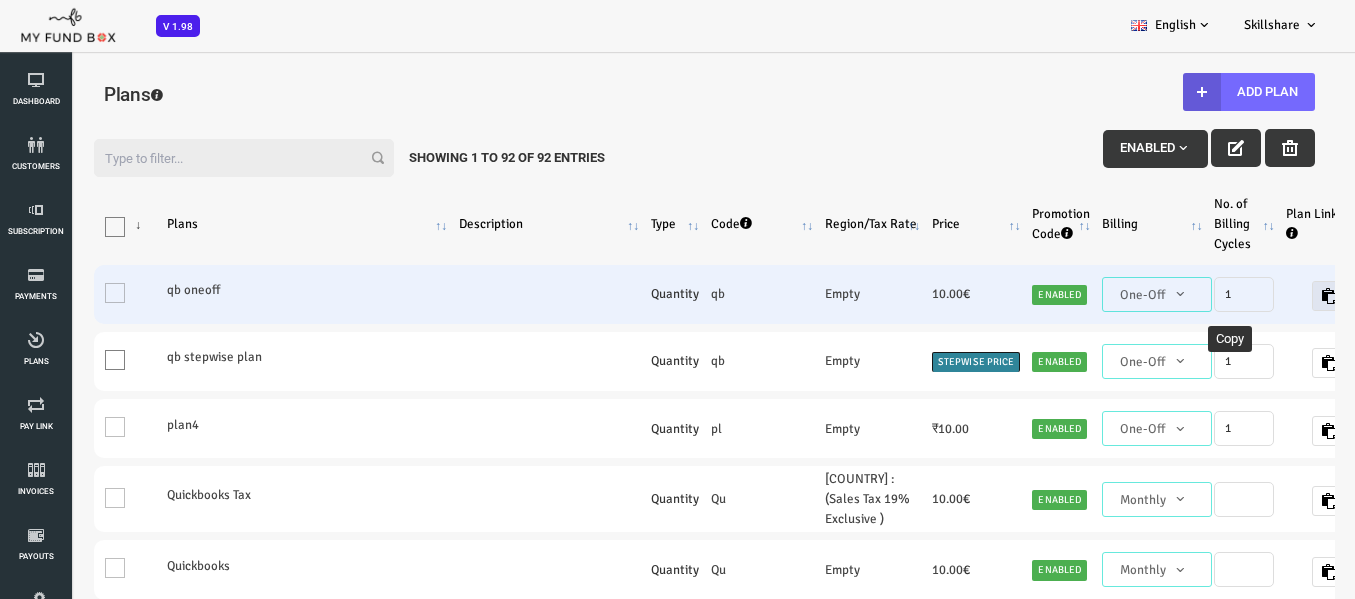 click at bounding box center (1275, 296) 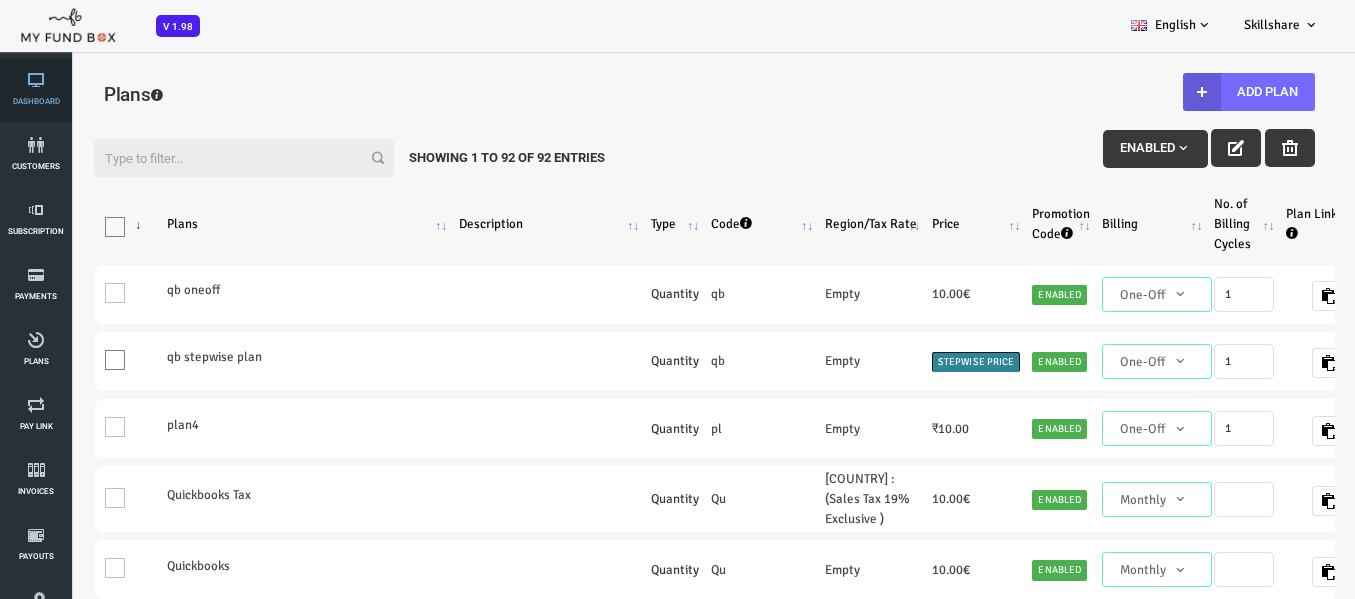 click at bounding box center (36, 80) 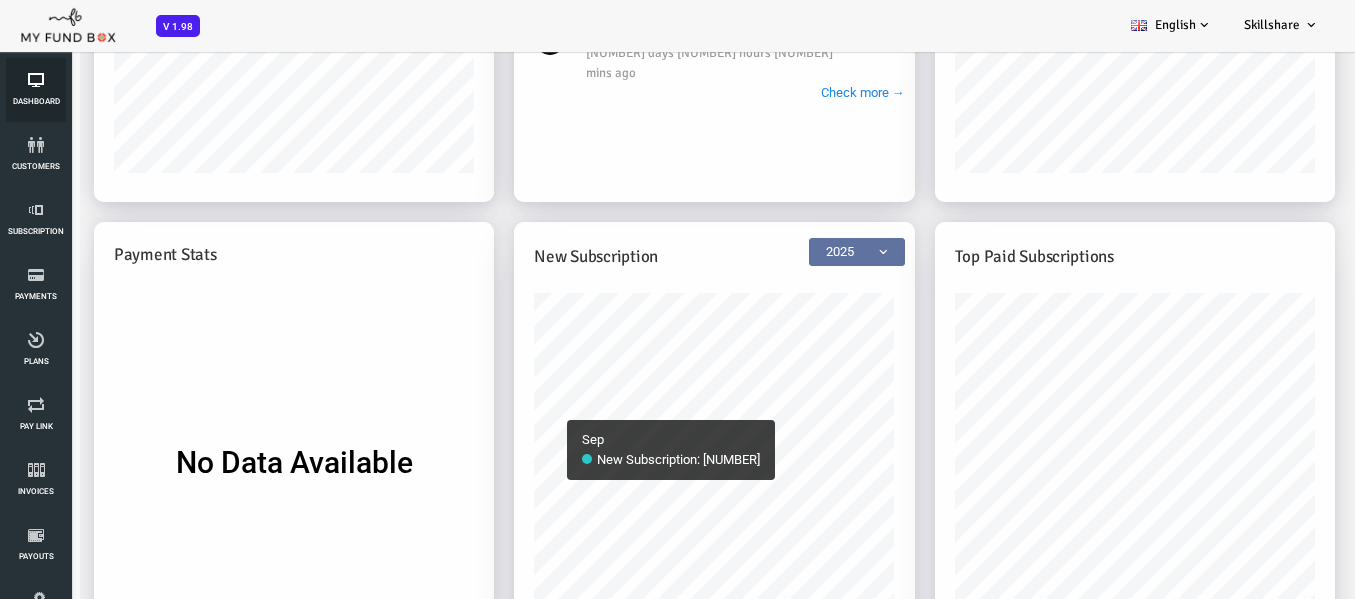 scroll, scrollTop: 597, scrollLeft: 0, axis: vertical 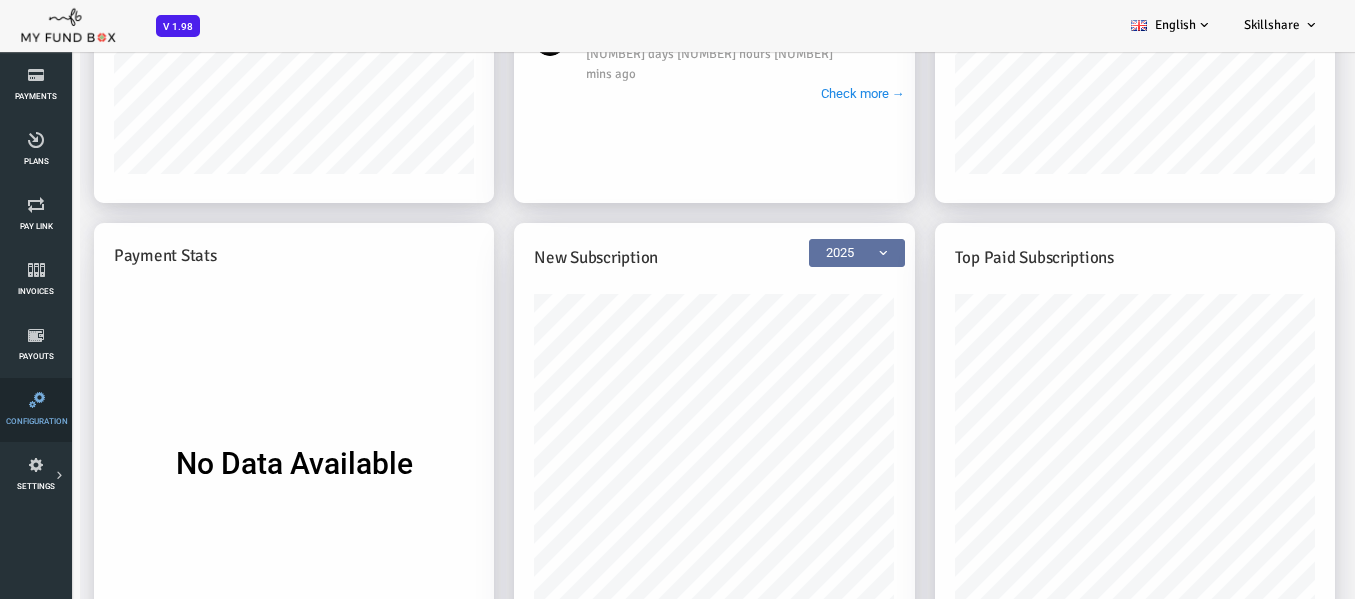 click on "Configuration" at bounding box center [36, 410] 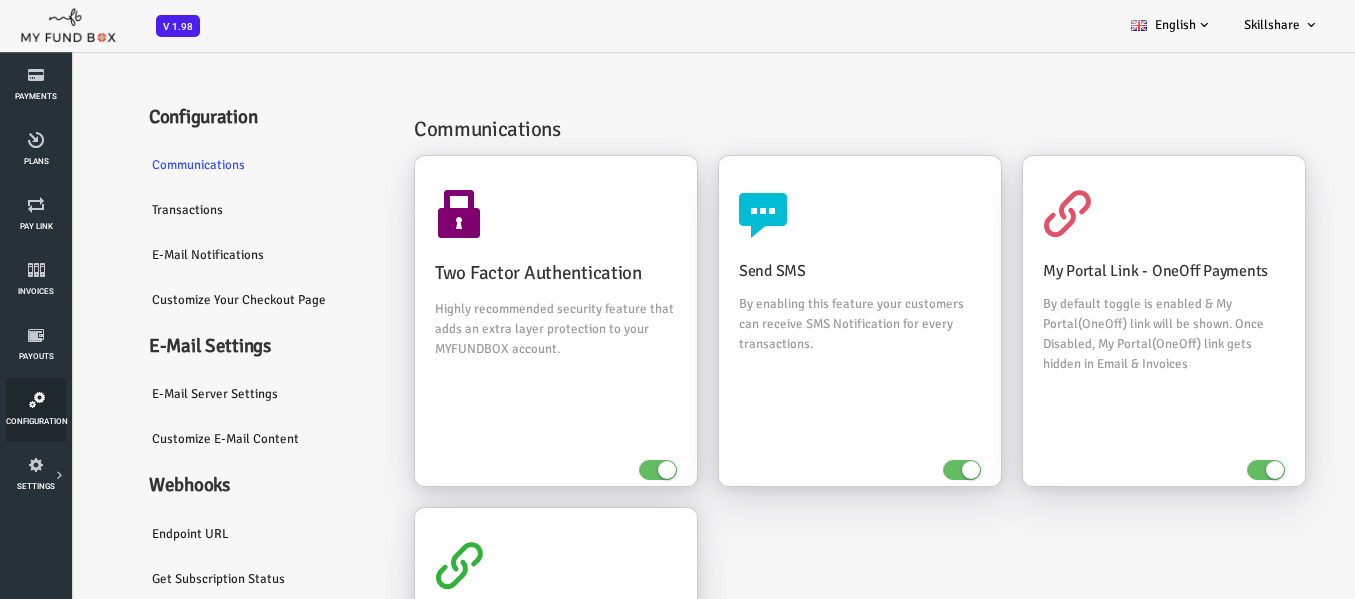 scroll, scrollTop: 0, scrollLeft: 0, axis: both 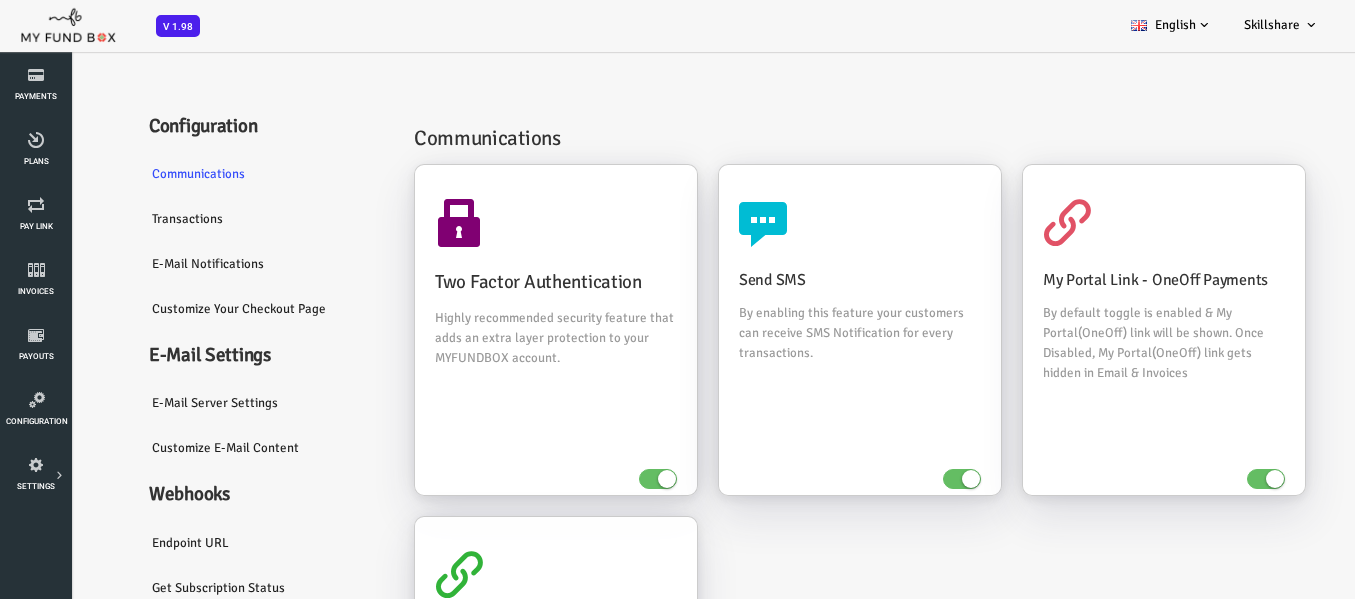 click on "Transactions" at bounding box center [210, 219] 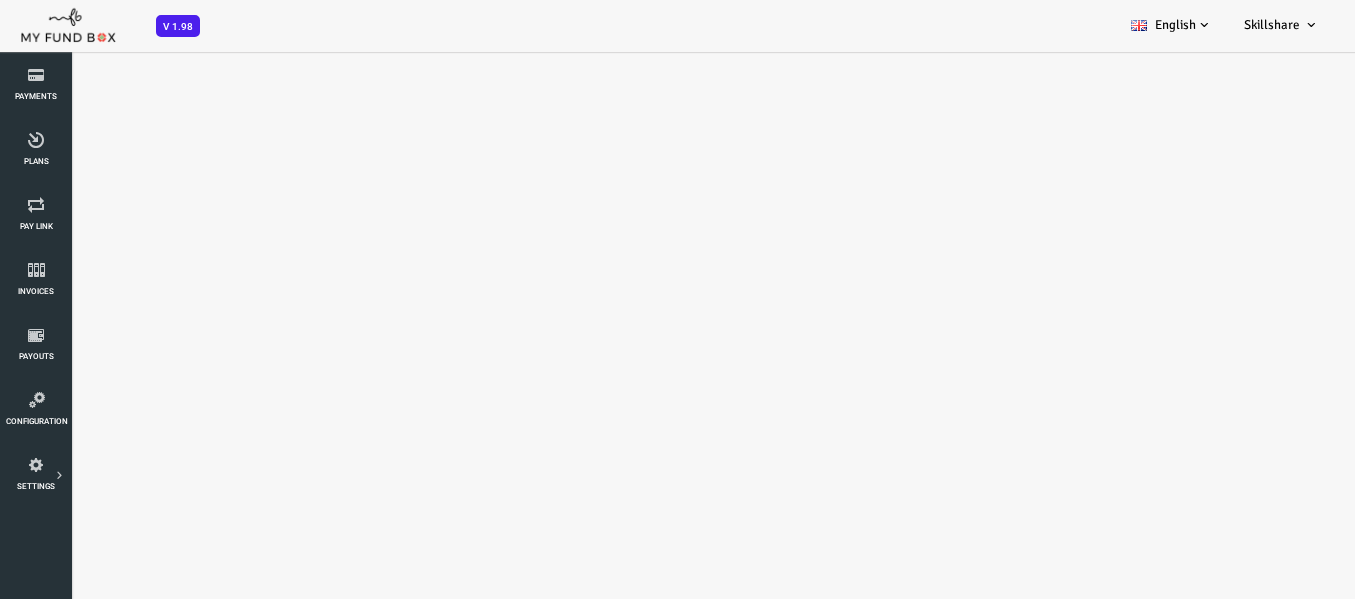 scroll, scrollTop: 0, scrollLeft: 0, axis: both 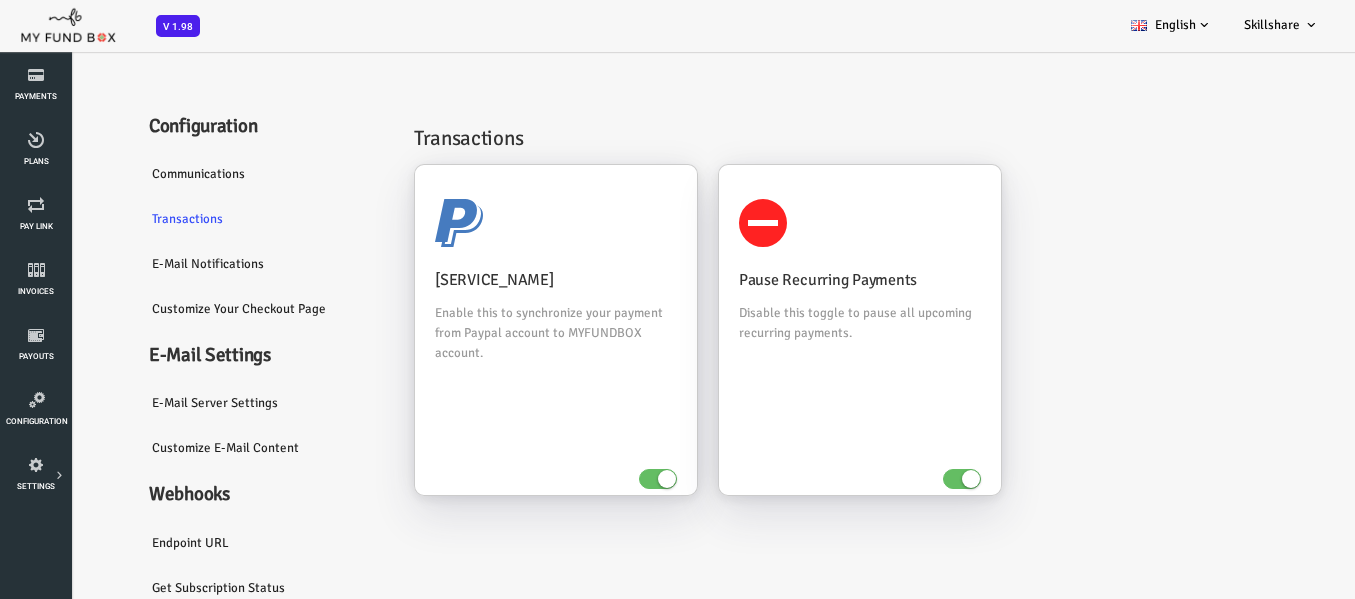 click on "E-Mail Notifications" at bounding box center [210, 264] 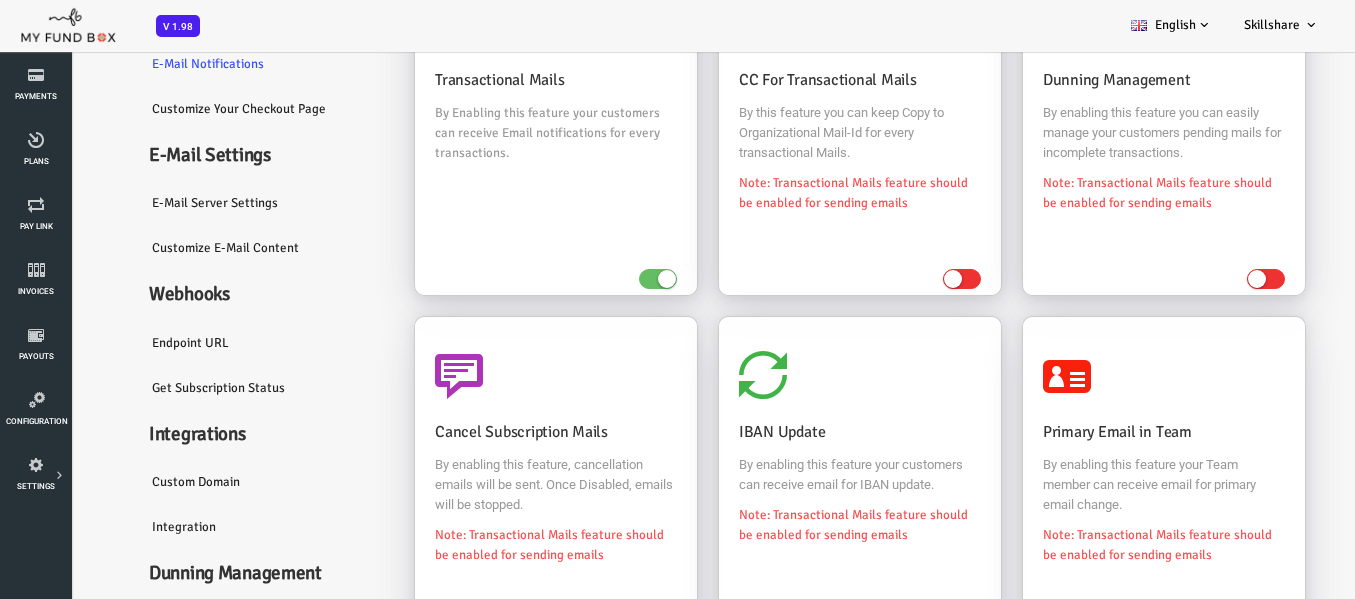 scroll, scrollTop: 137, scrollLeft: 0, axis: vertical 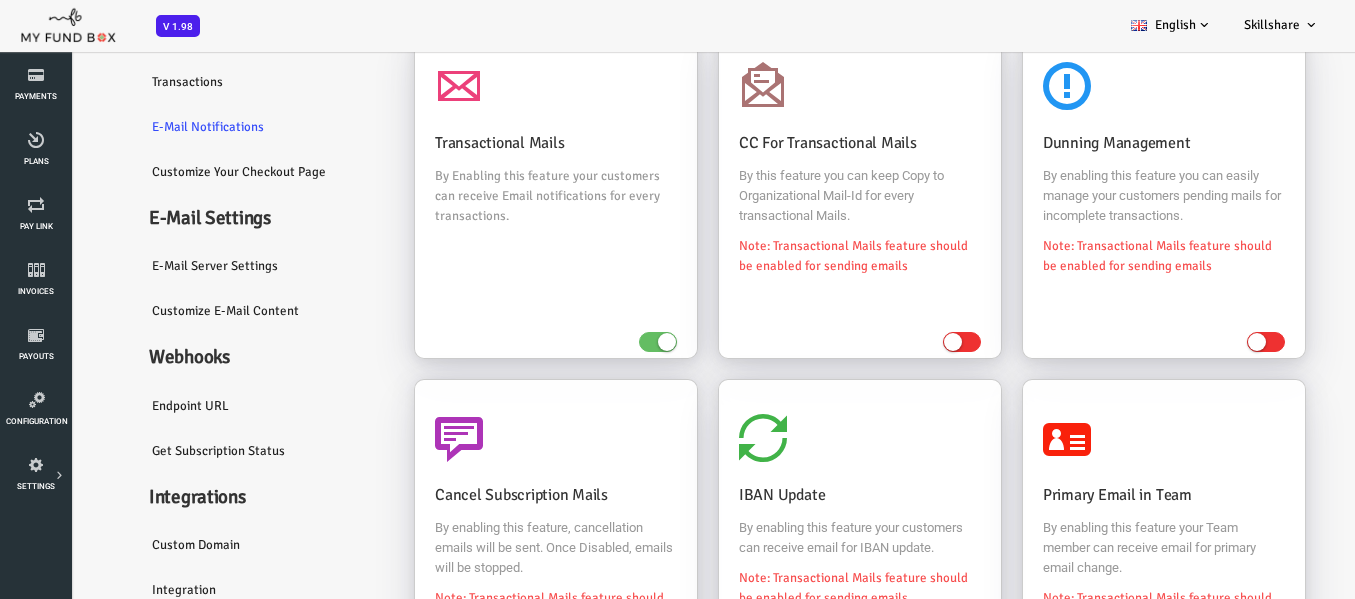 click on "E-Mail server settings" at bounding box center (210, 266) 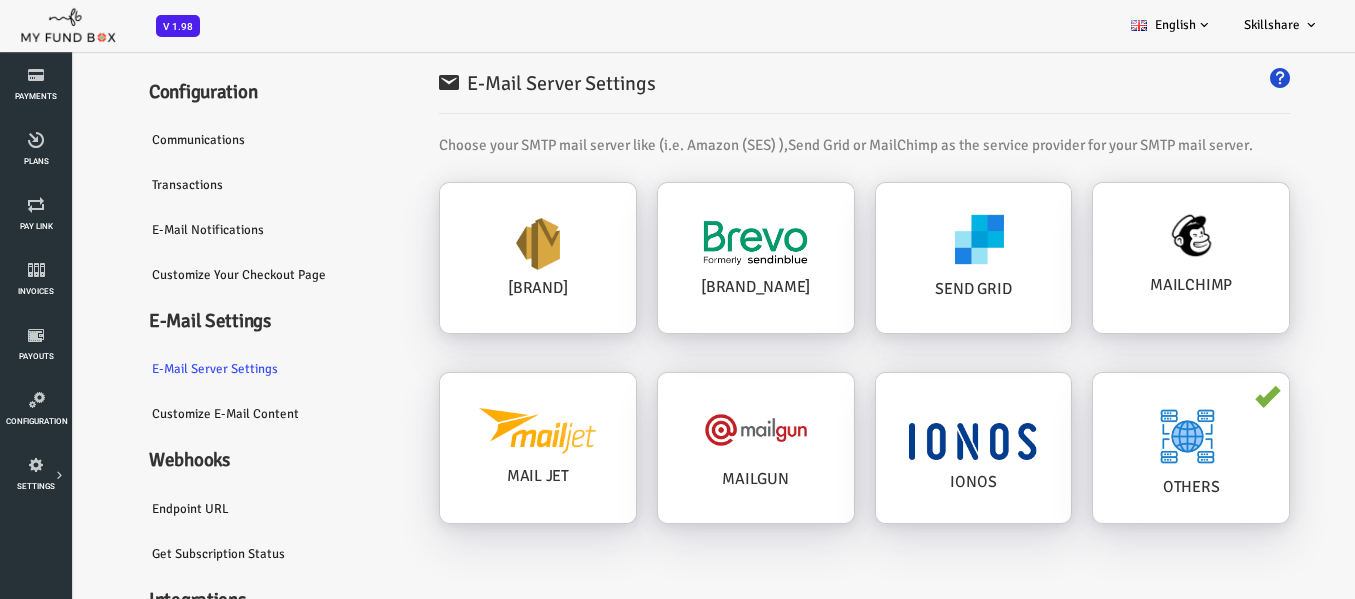 scroll, scrollTop: 0, scrollLeft: 0, axis: both 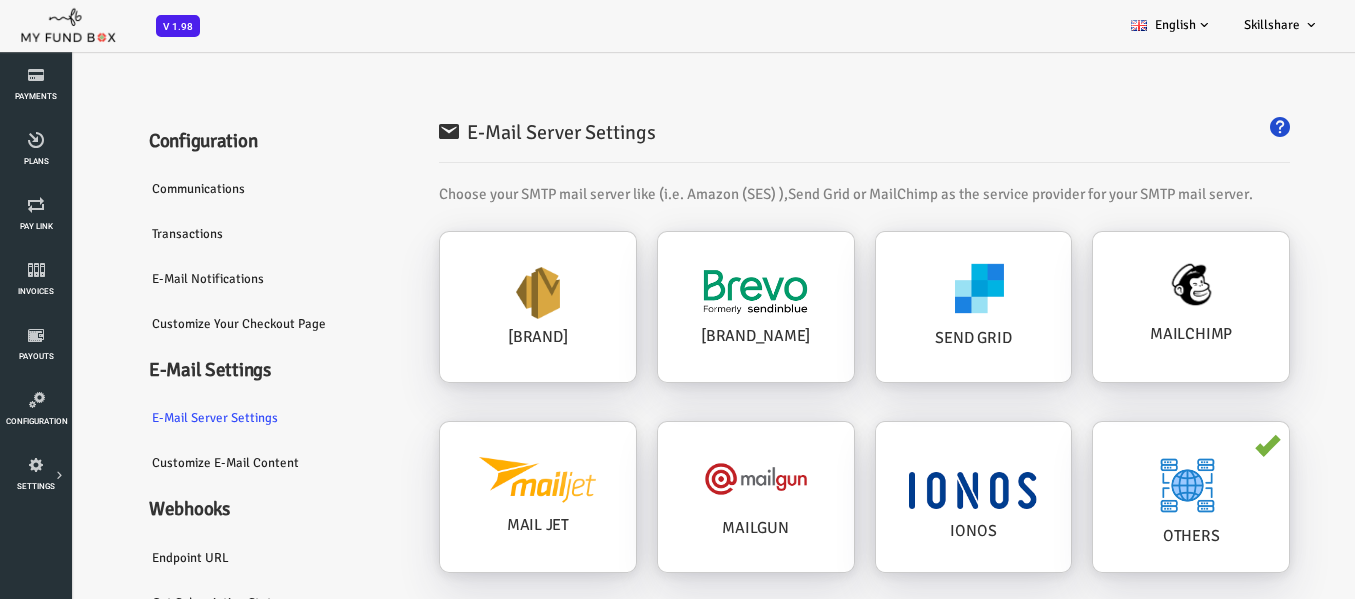 click on "Communications" at bounding box center [210, 189] 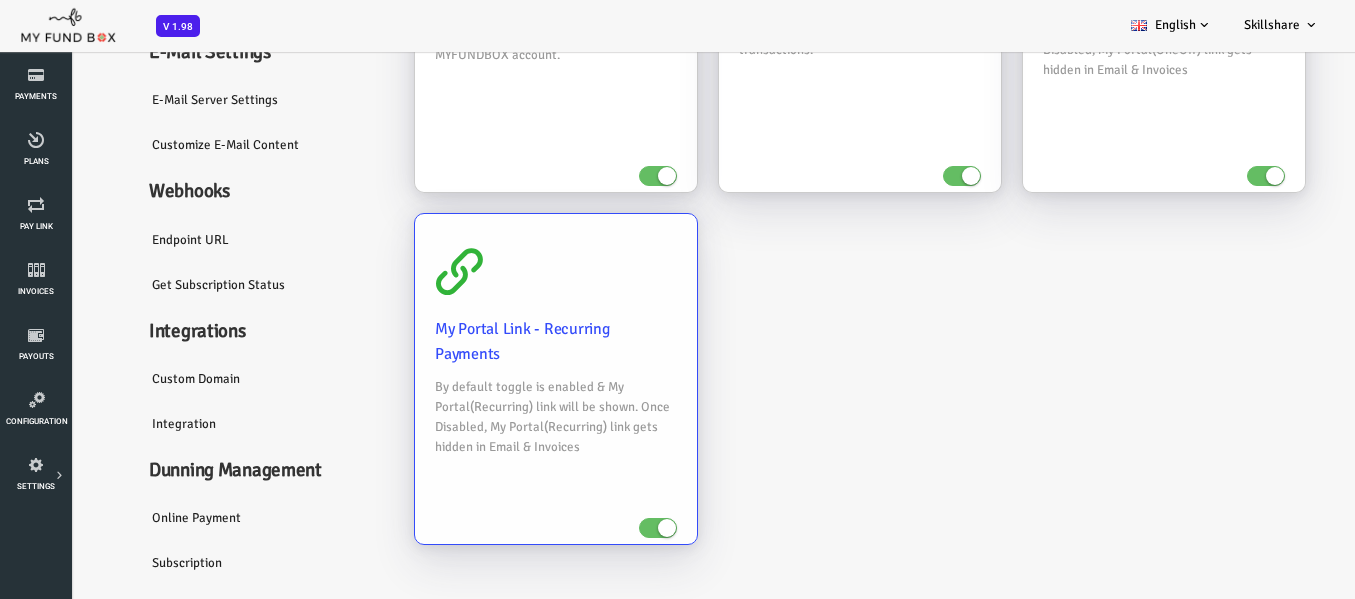 scroll, scrollTop: 0, scrollLeft: 0, axis: both 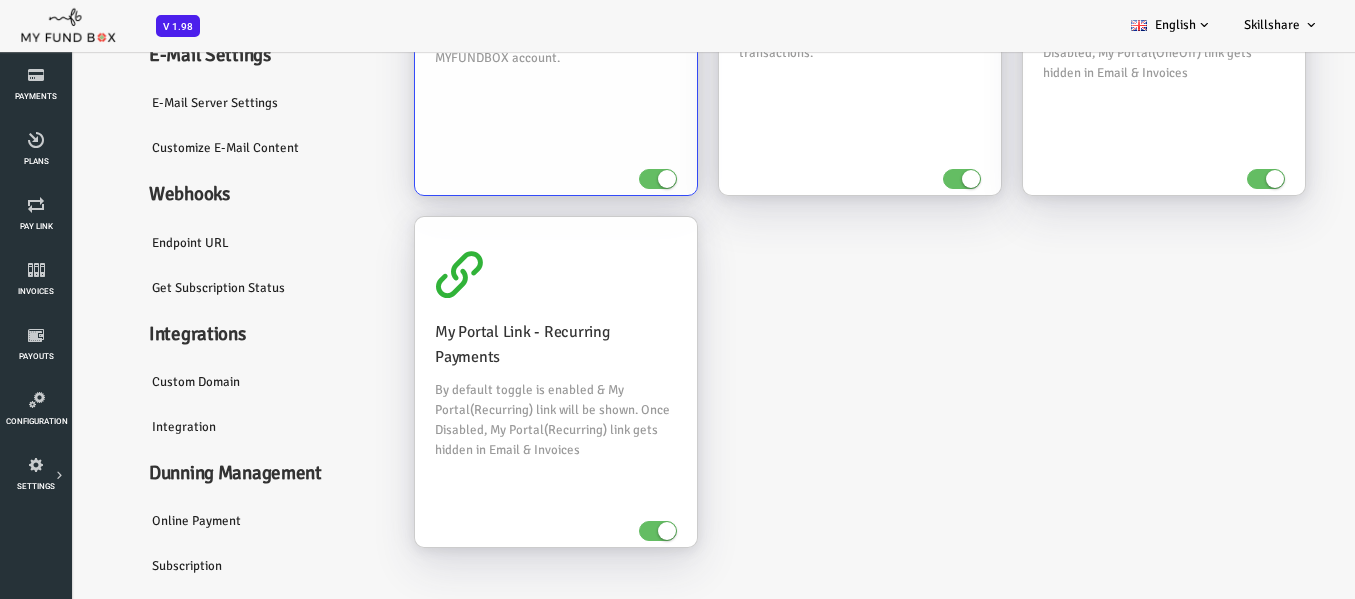 click on "Two Factor Authentication
Highly recommended security feature that adds an extra layer protection to your [COMPANY] account." at bounding box center [502, 30] 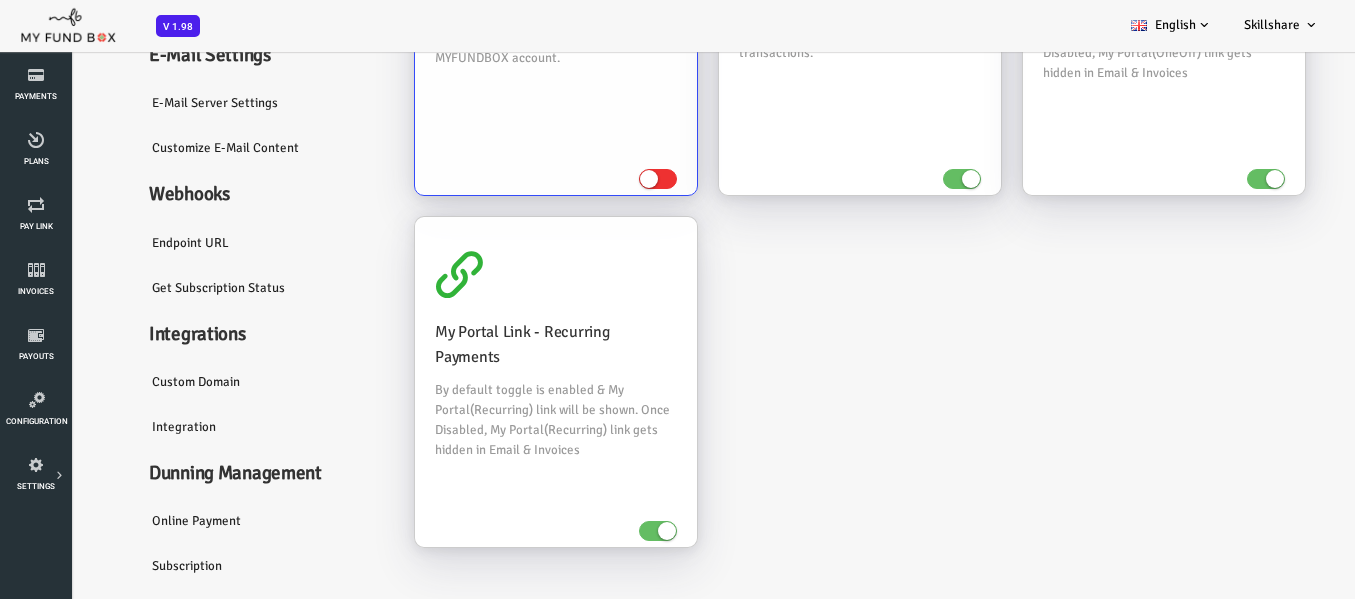 click at bounding box center (604, 179) 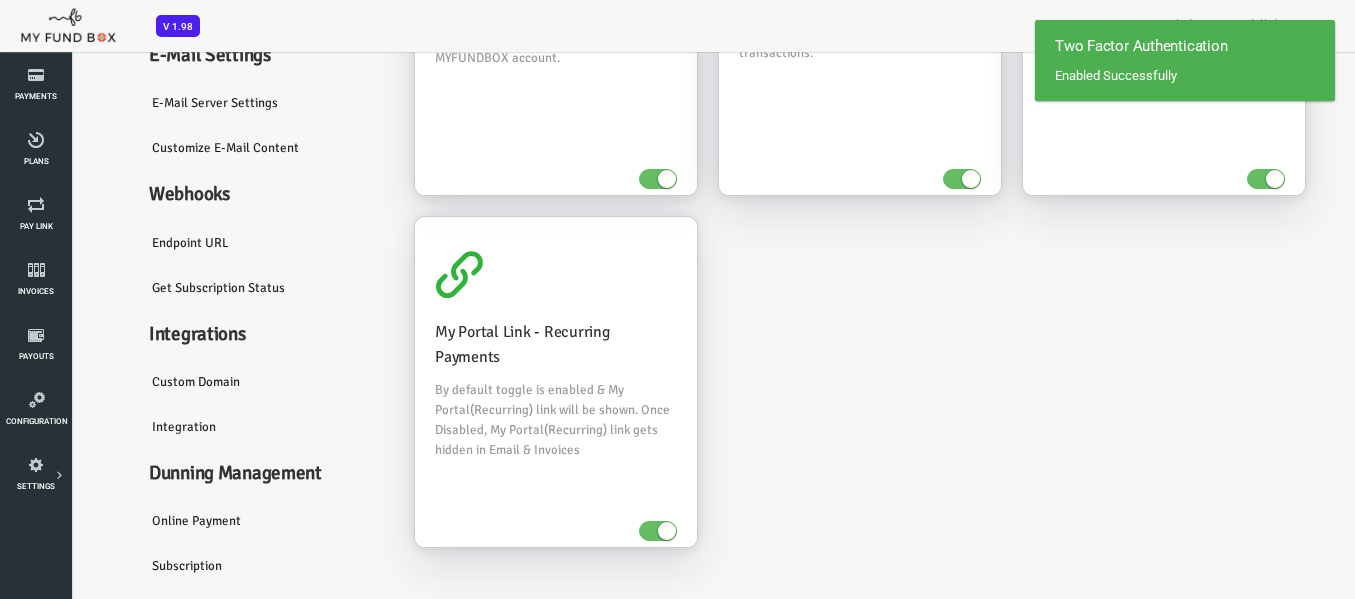 click on "Endpoint URL" at bounding box center [210, 243] 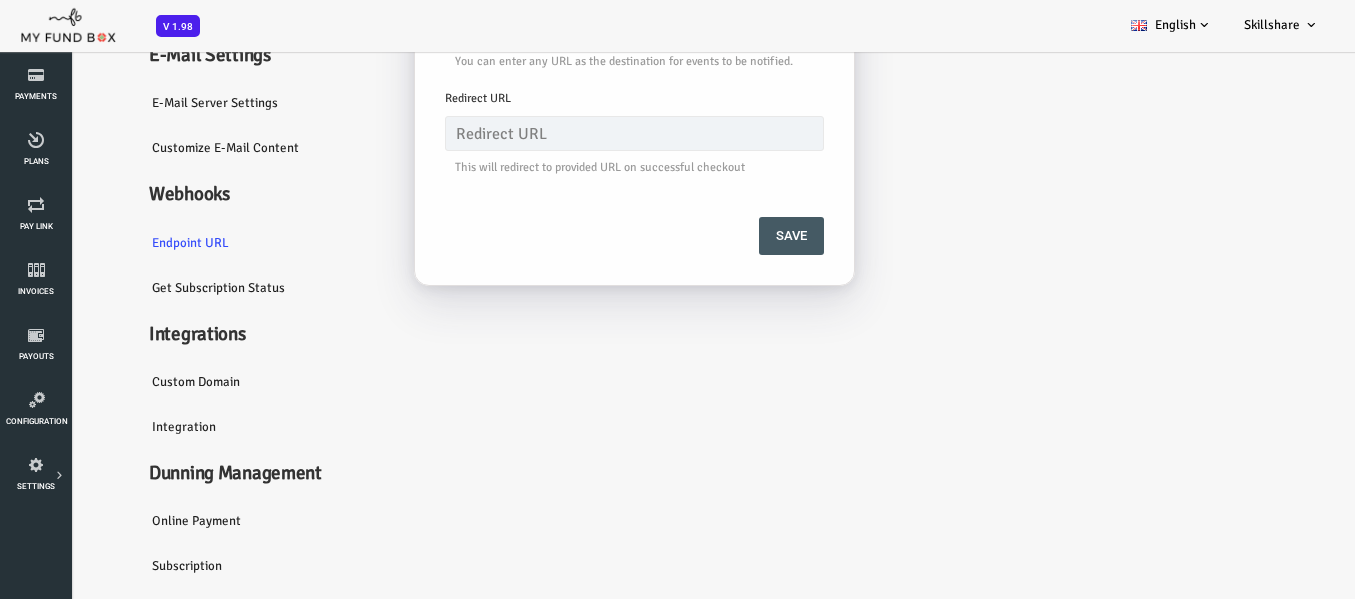 scroll, scrollTop: 100, scrollLeft: 0, axis: vertical 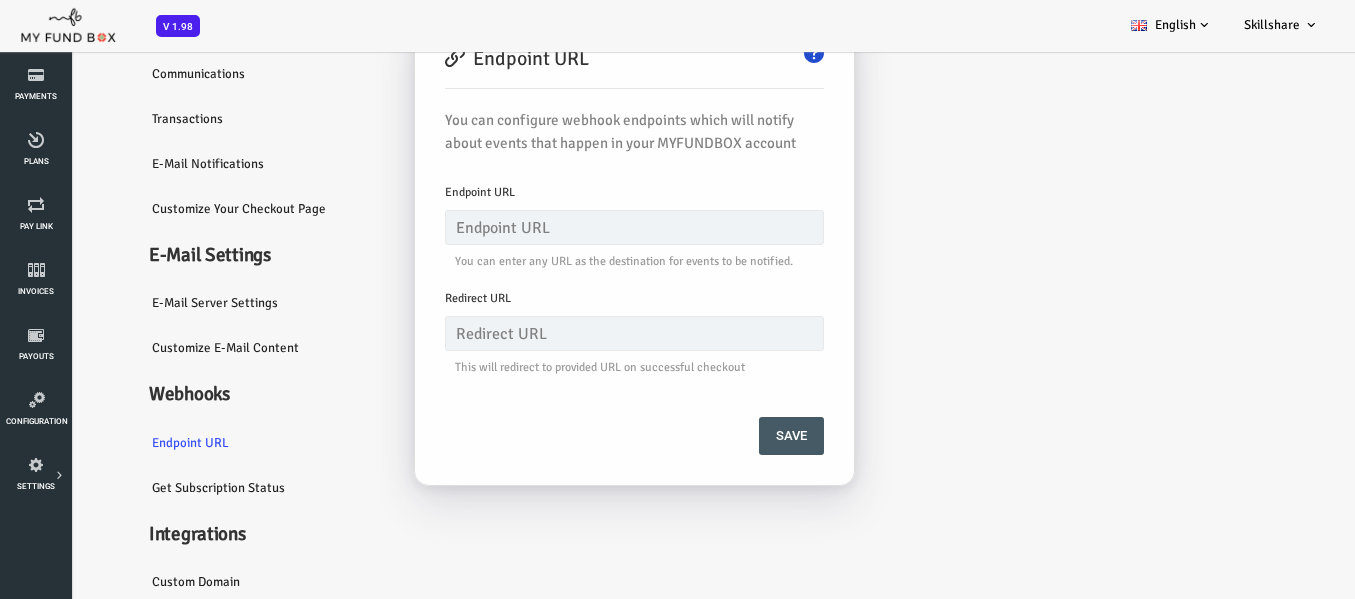 click on "Get Subscription Status" at bounding box center (210, 488) 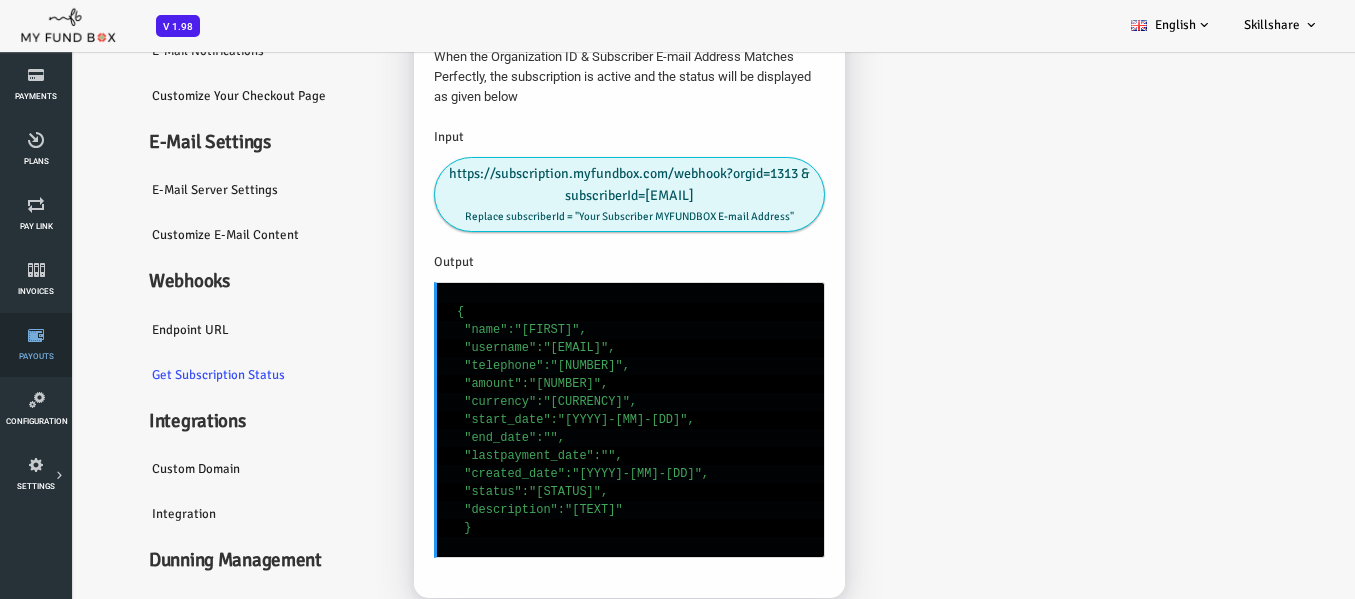 scroll, scrollTop: 0, scrollLeft: 0, axis: both 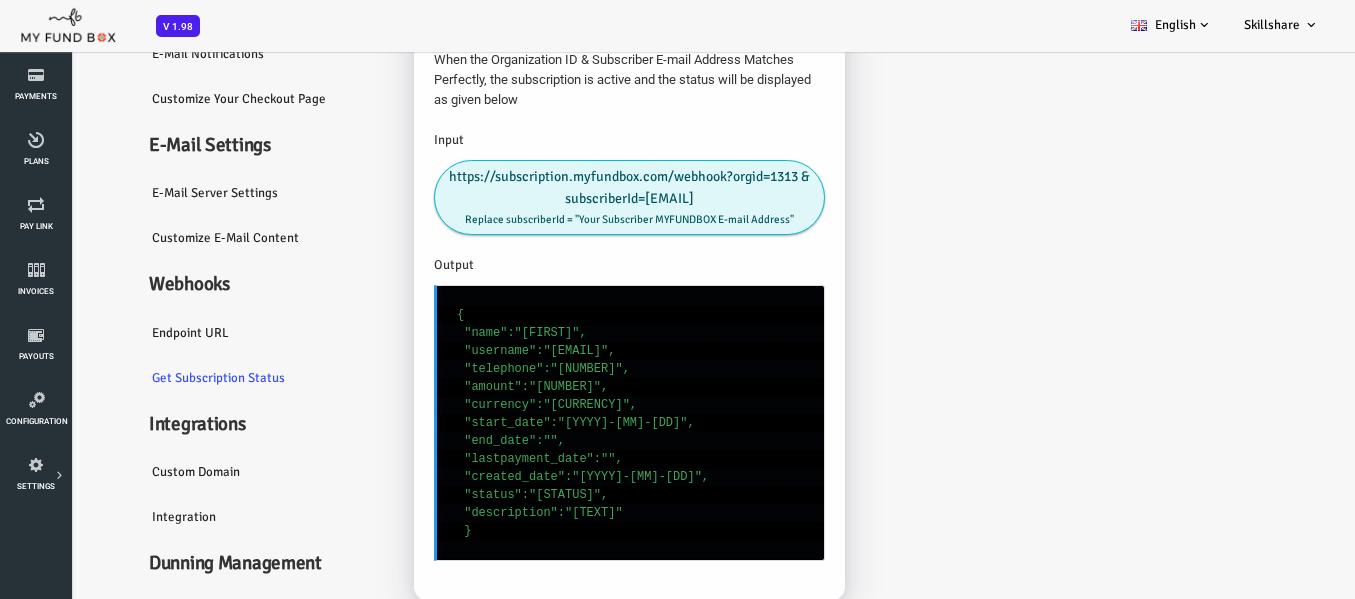 click on "Endpoint URL" at bounding box center (210, 333) 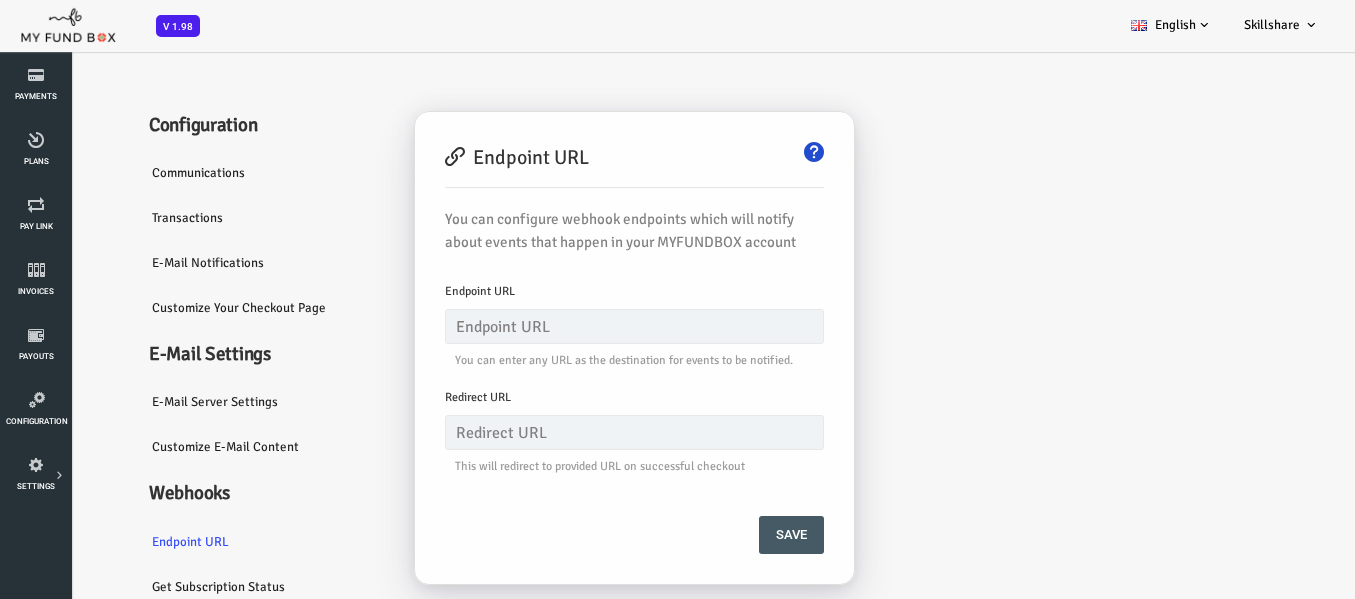 scroll, scrollTop: 0, scrollLeft: 0, axis: both 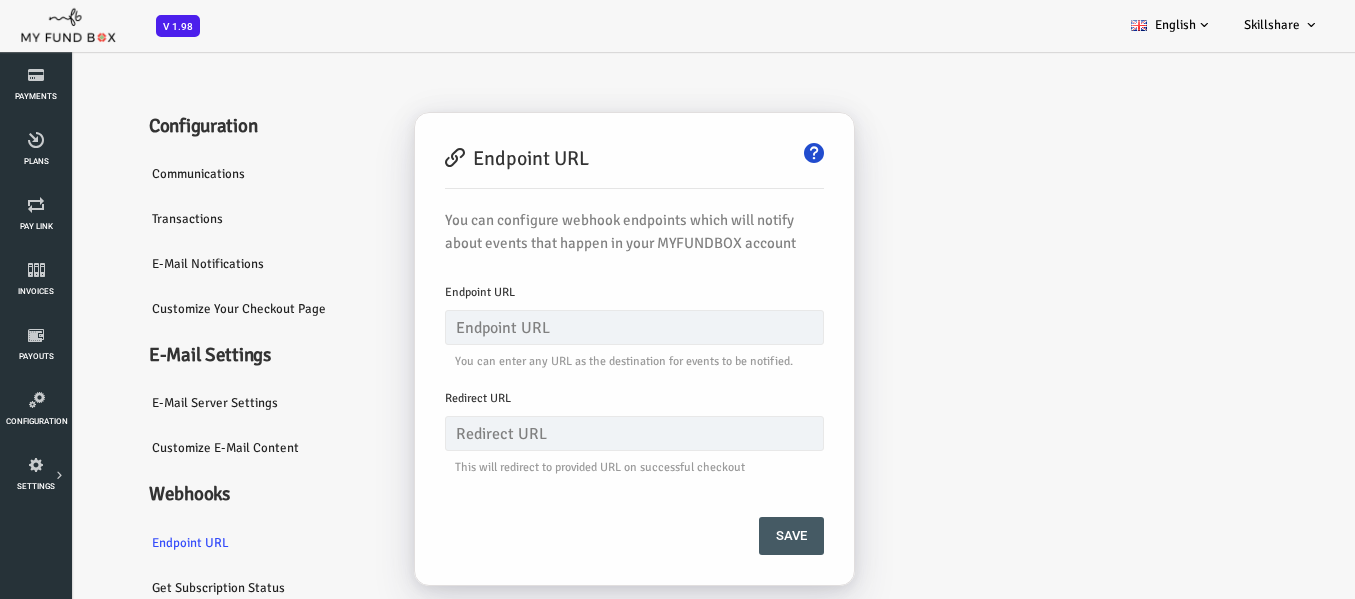 click at bounding box center (760, 153) 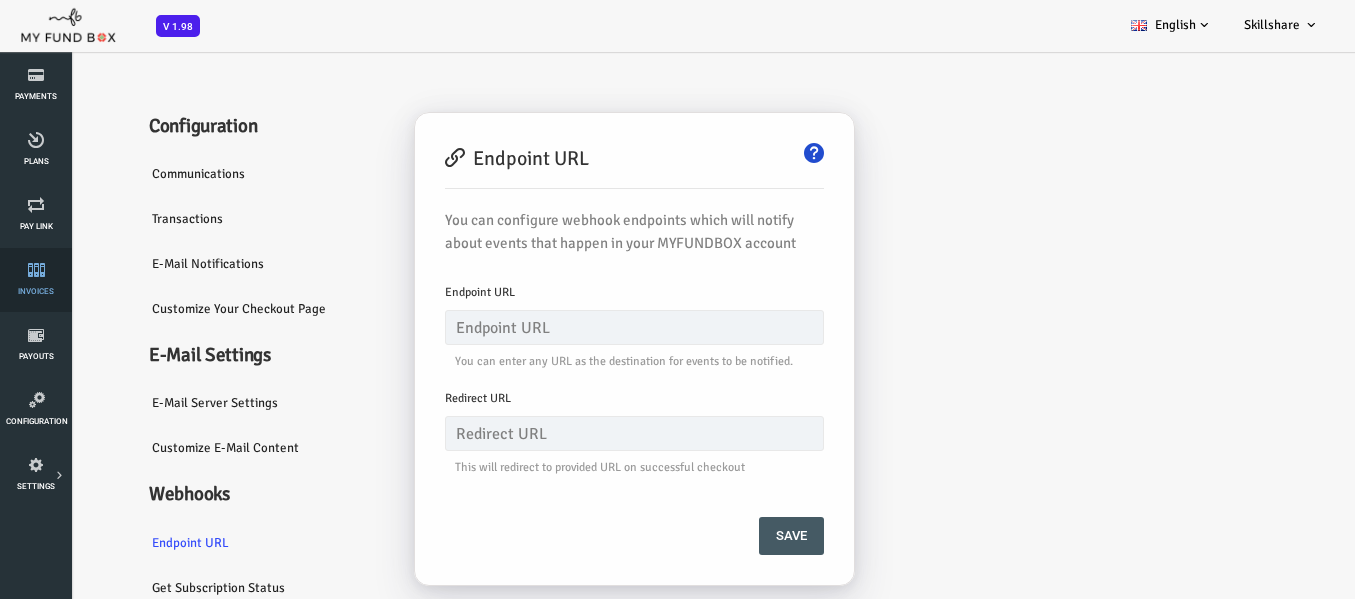 click on "Invoices" at bounding box center (36, 280) 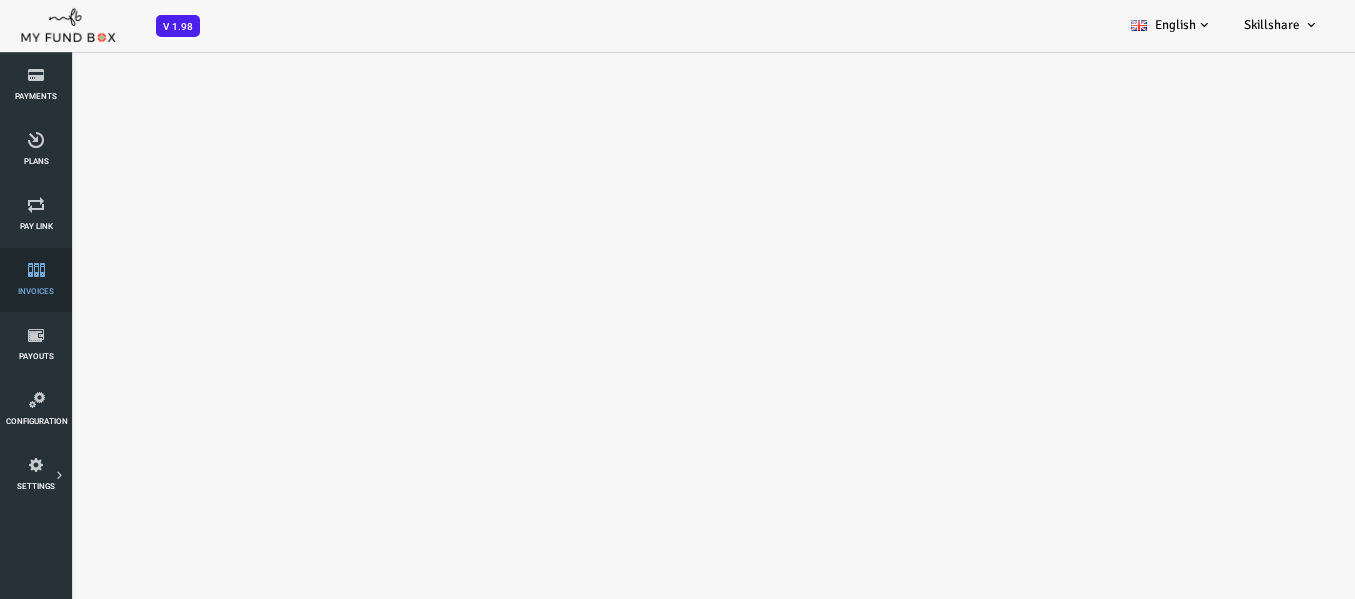 scroll, scrollTop: 0, scrollLeft: 0, axis: both 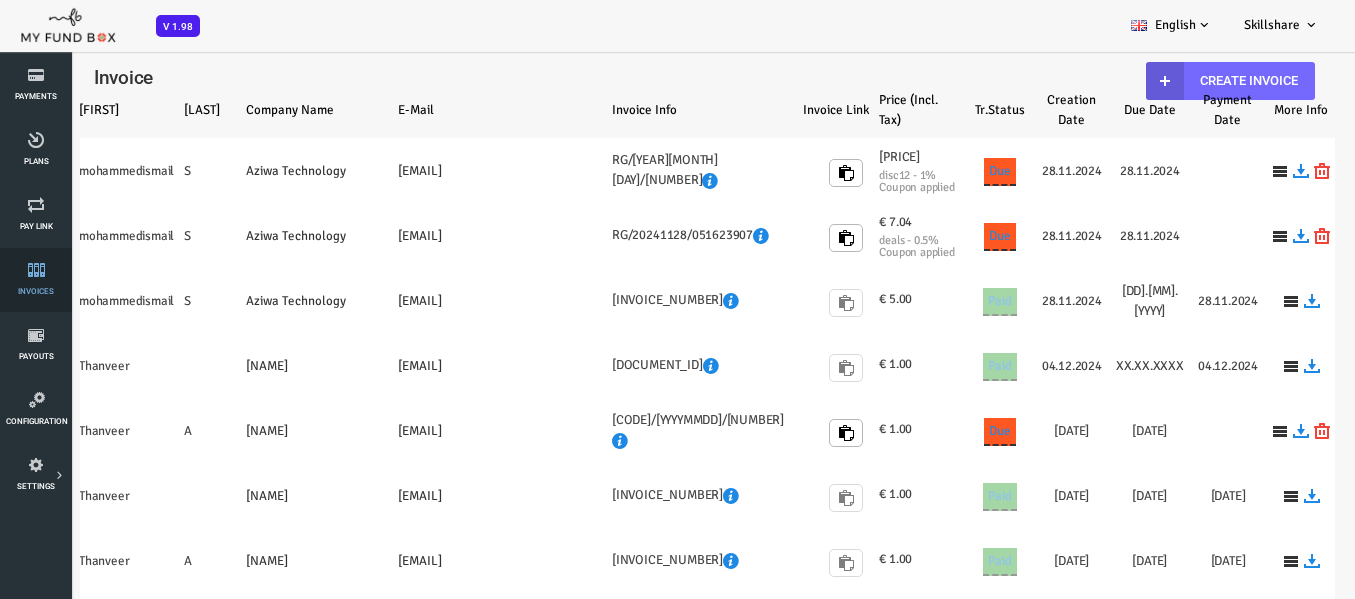 select on "100" 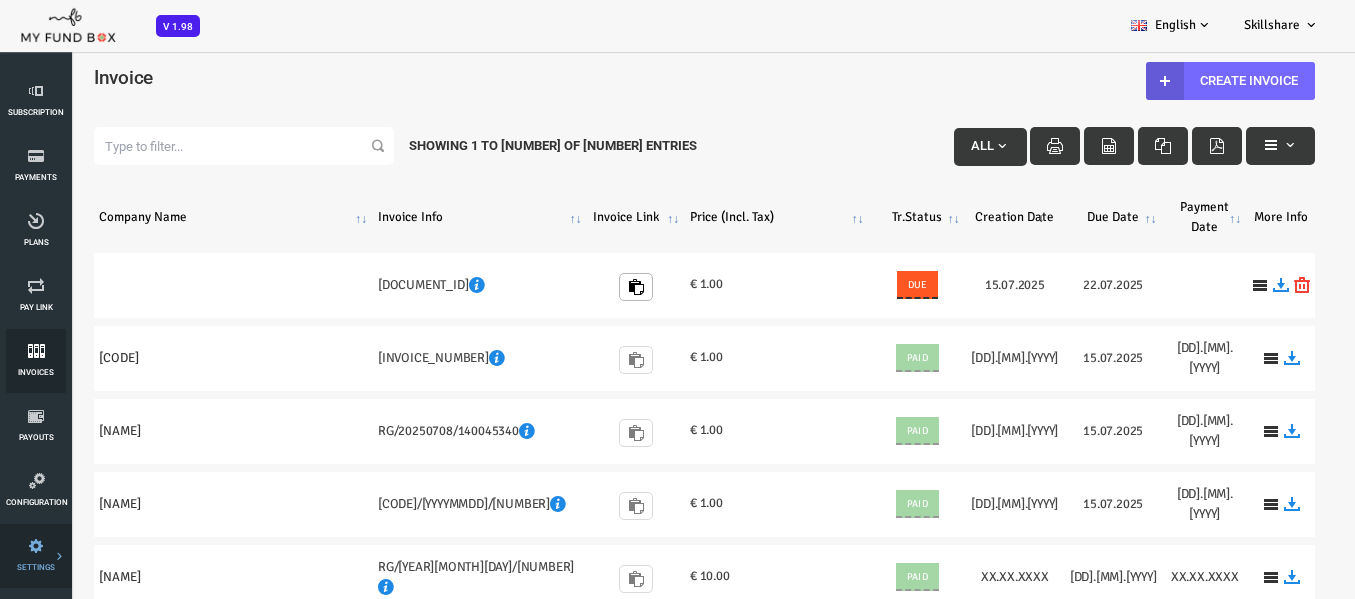 scroll, scrollTop: 0, scrollLeft: 0, axis: both 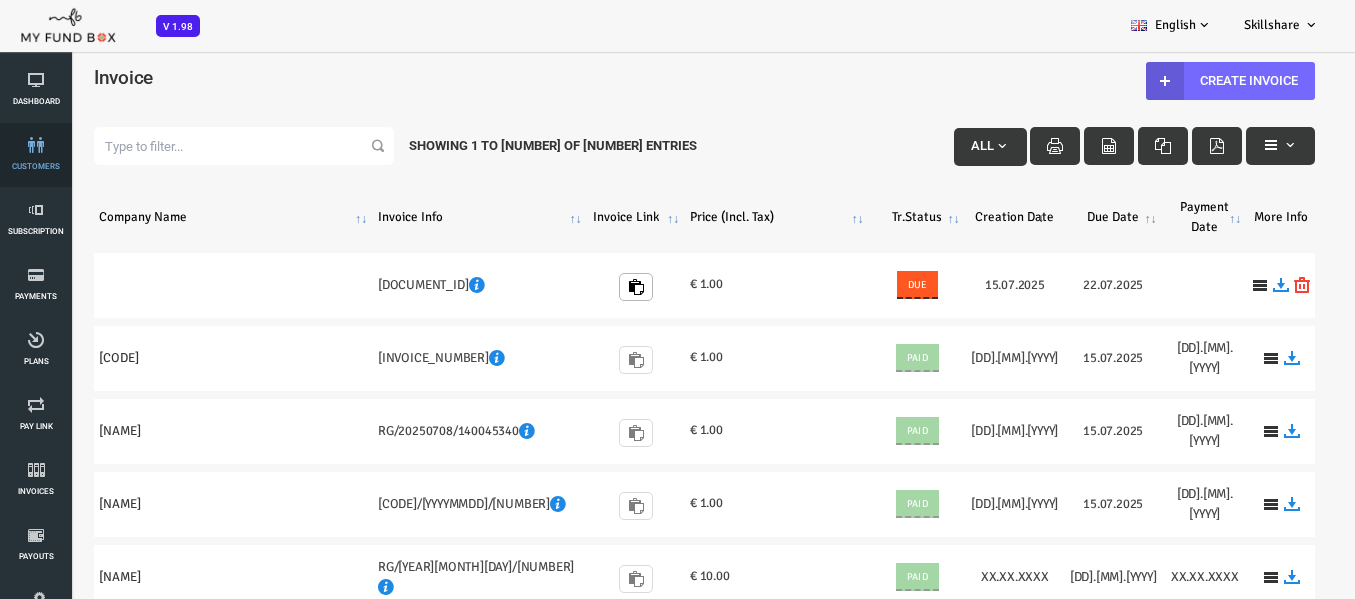 click on "customers" at bounding box center (0, 0) 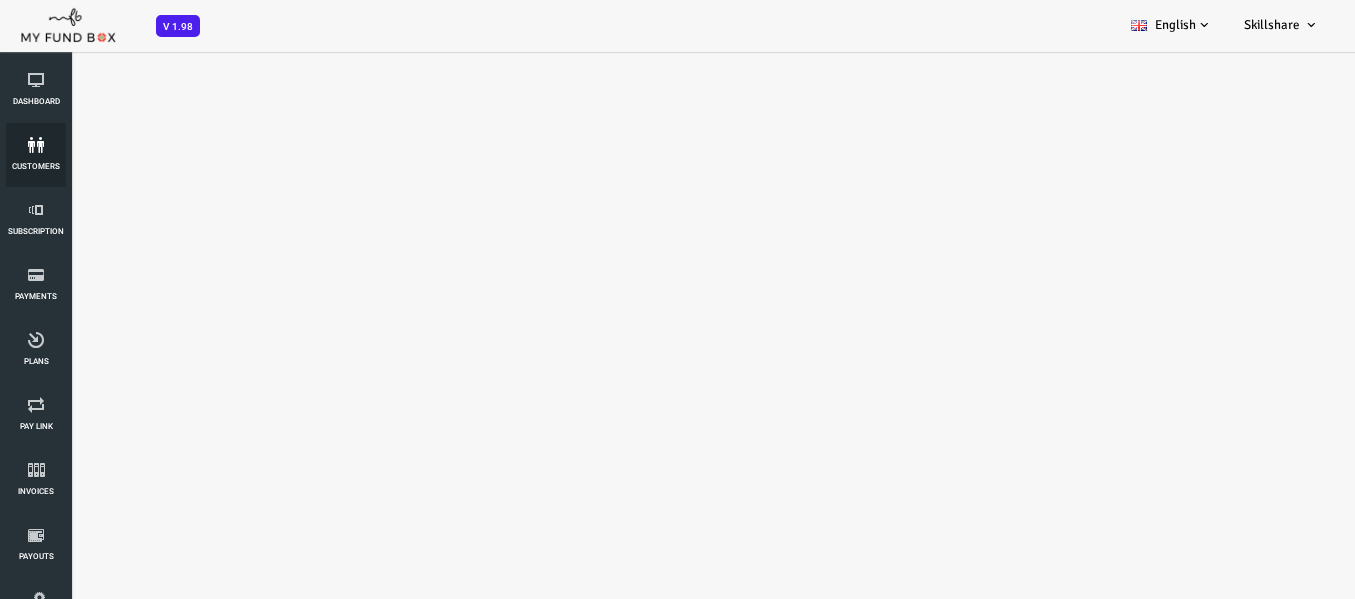 select on "100" 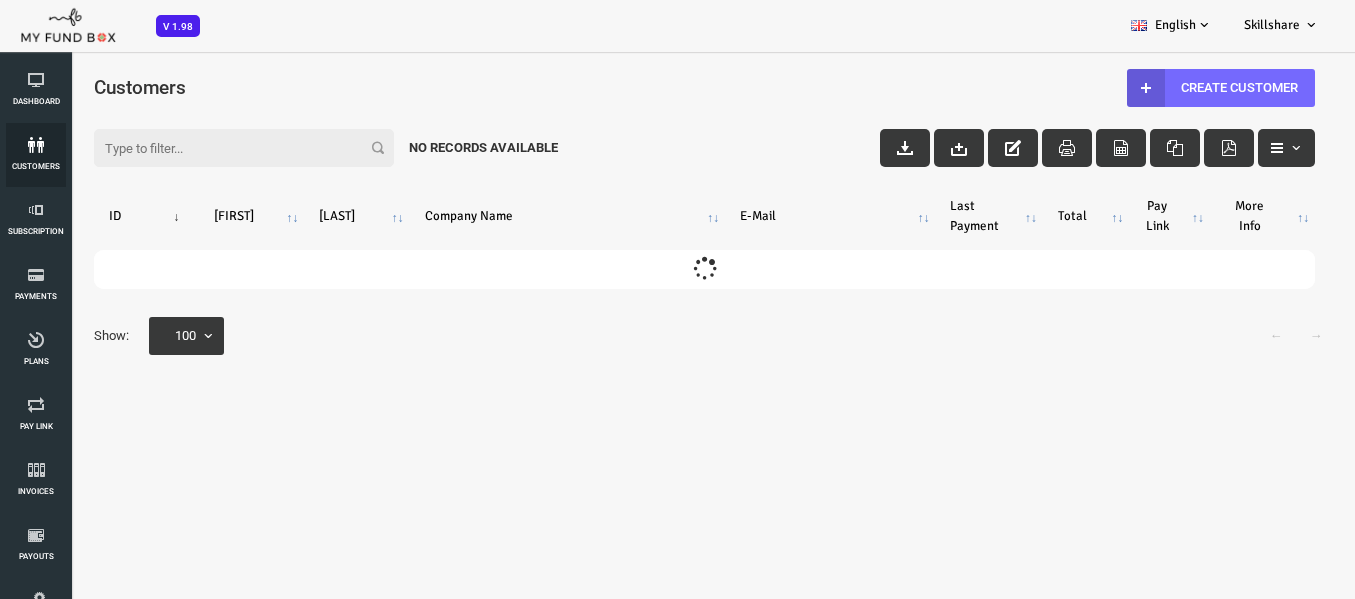scroll, scrollTop: 0, scrollLeft: 0, axis: both 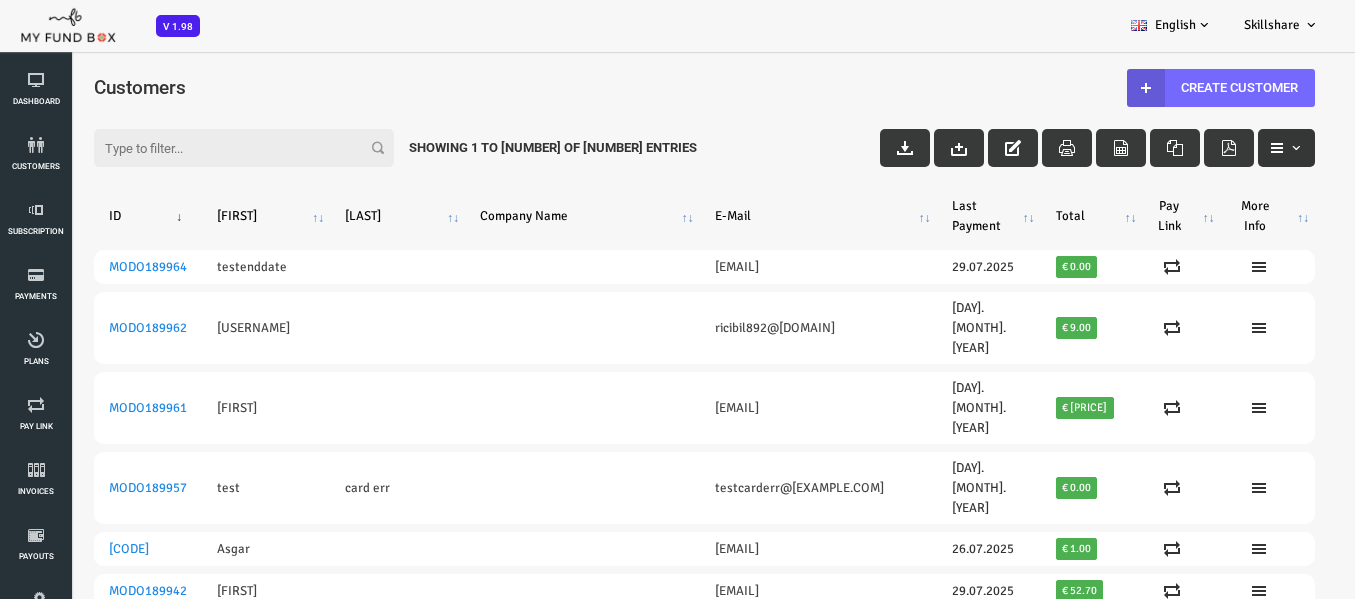 click at bounding box center (1242, 148) 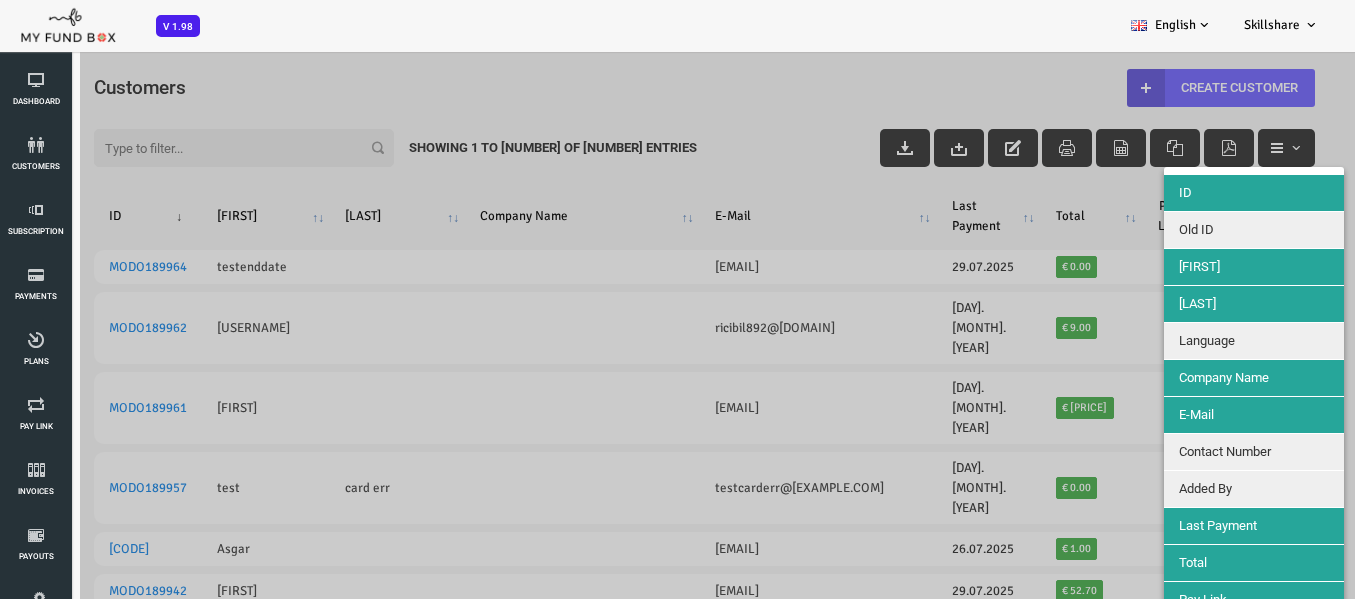 click on "Contact Number" at bounding box center [1200, 452] 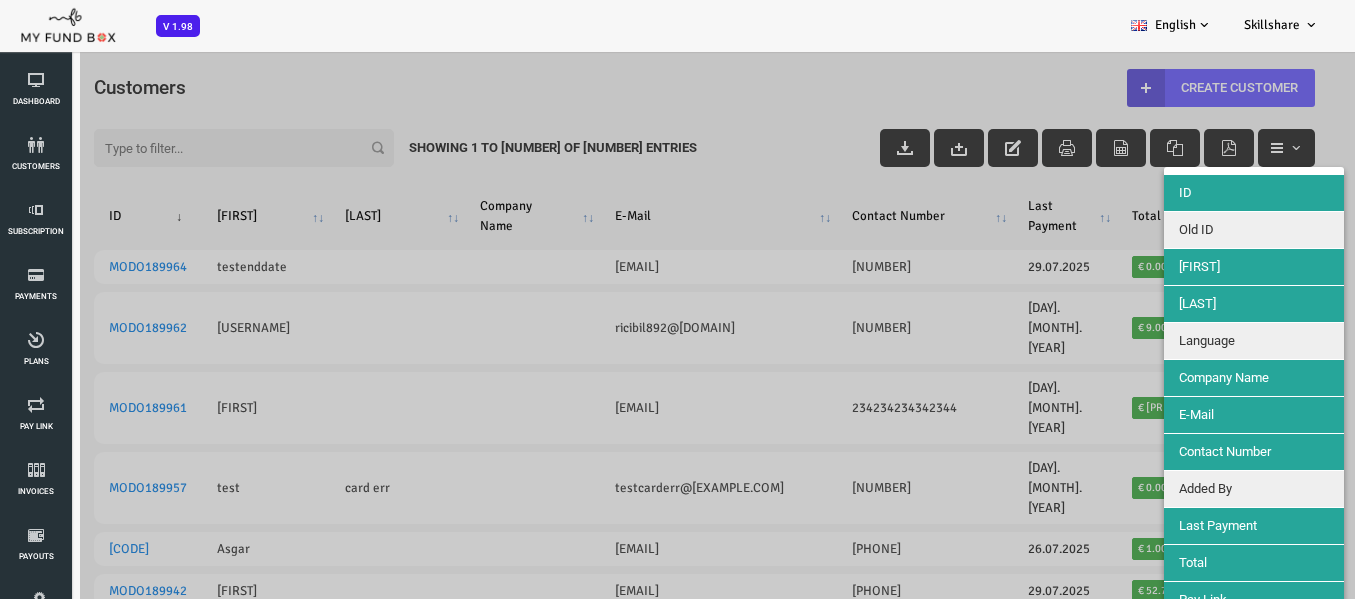 click at bounding box center [650, 2188] 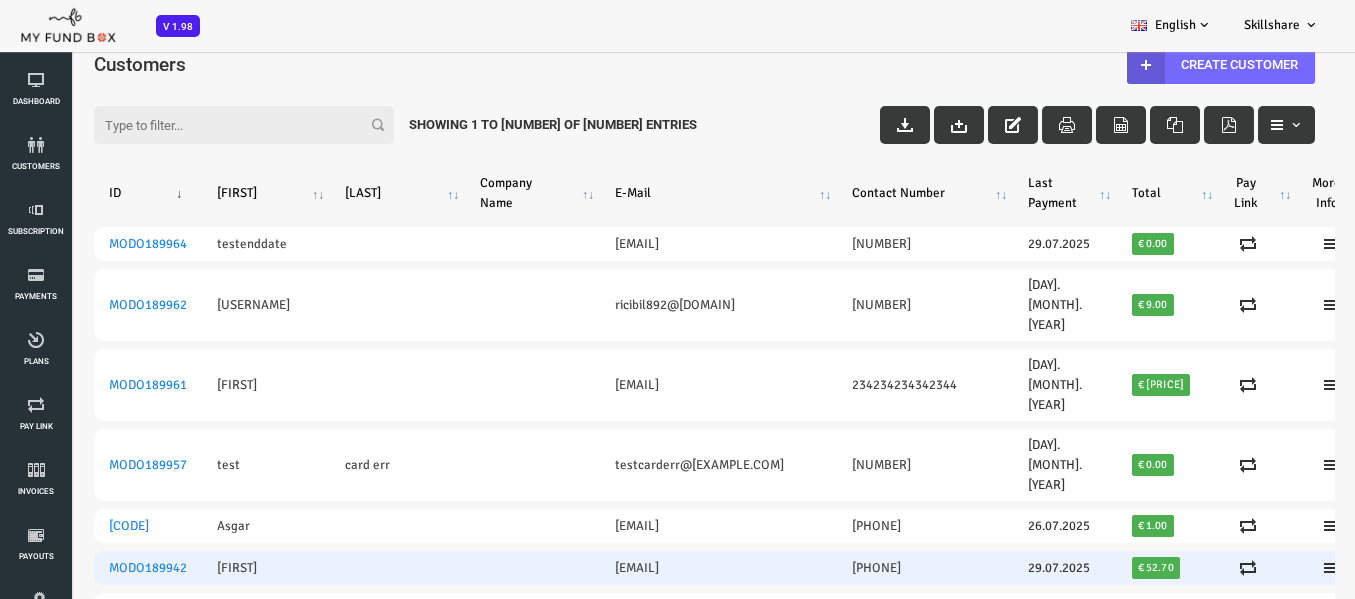 scroll, scrollTop: 0, scrollLeft: 0, axis: both 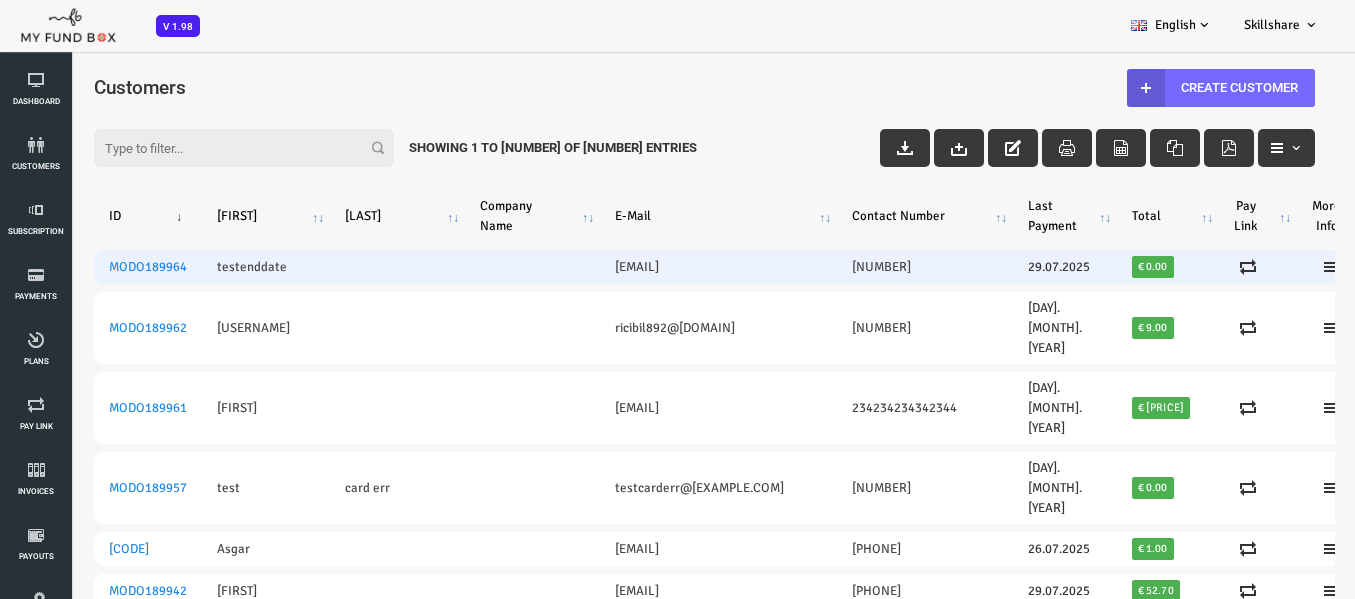 click on "[NUMBER]" at bounding box center (871, 267) 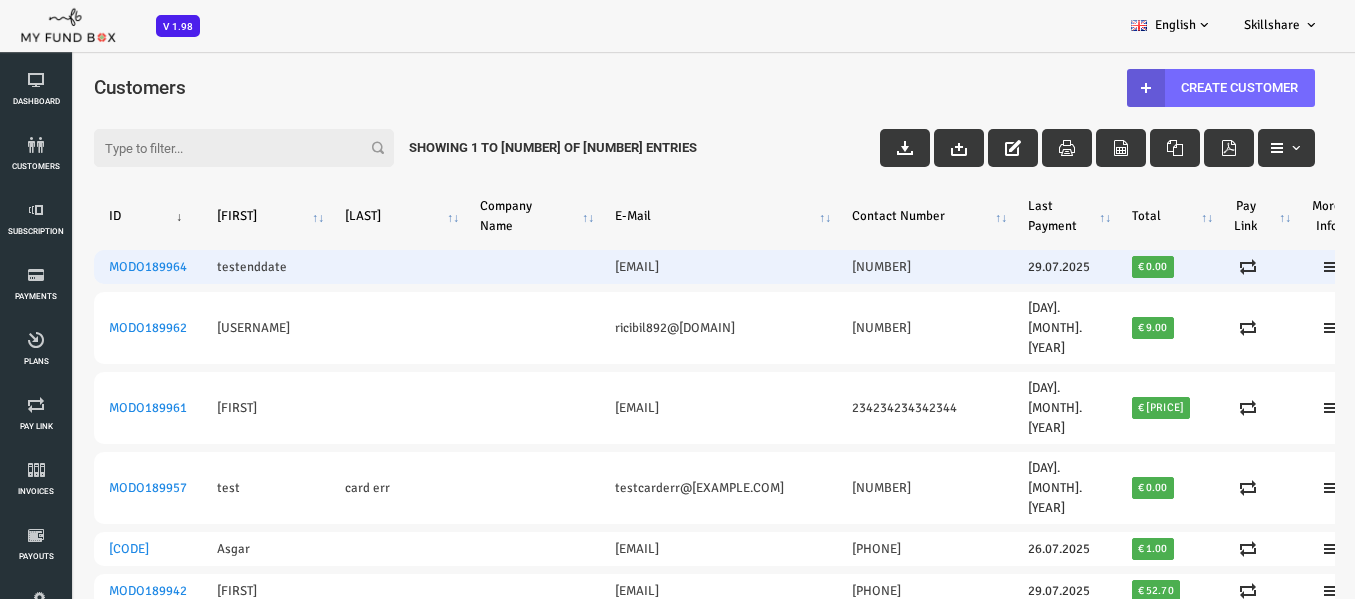 drag, startPoint x: 781, startPoint y: 268, endPoint x: 898, endPoint y: 270, distance: 117.01709 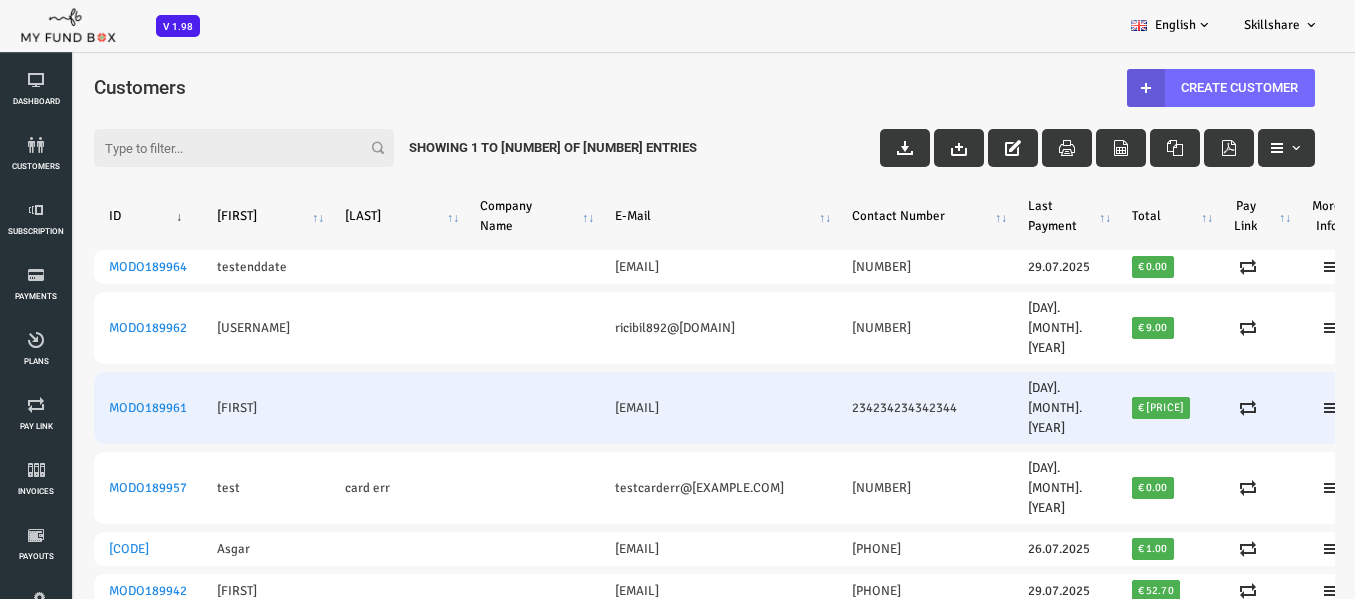 click on "234234234342344" at bounding box center (871, 408) 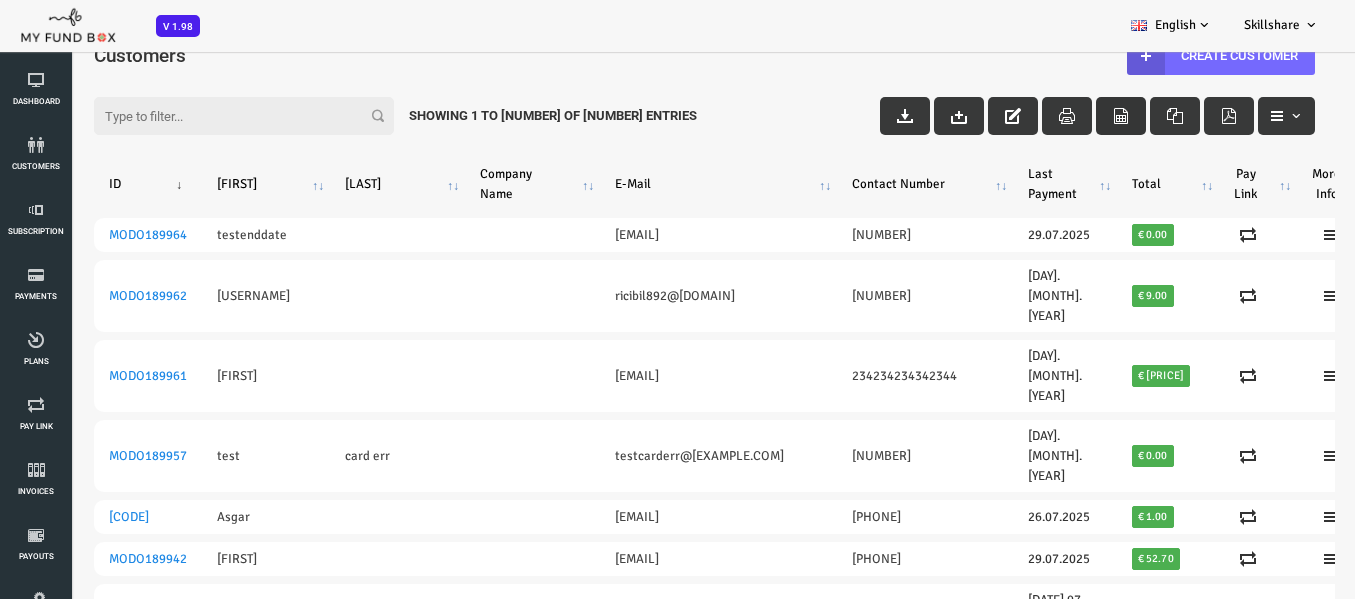 scroll, scrollTop: 0, scrollLeft: 0, axis: both 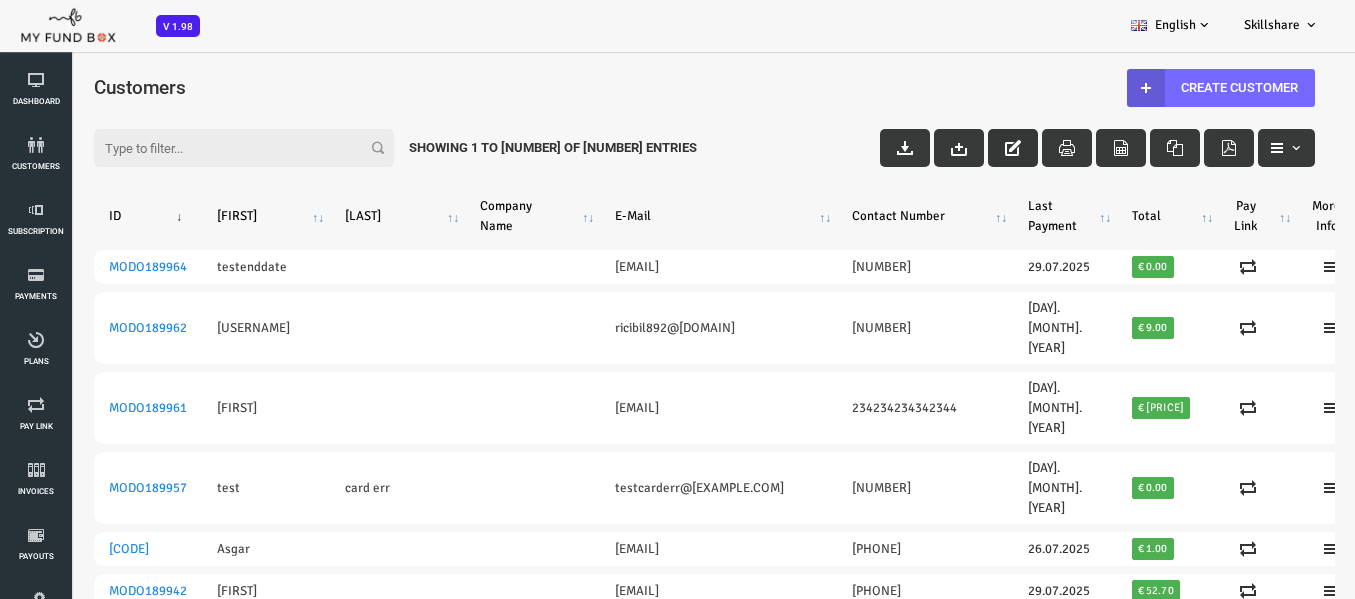 click at bounding box center [959, 148] 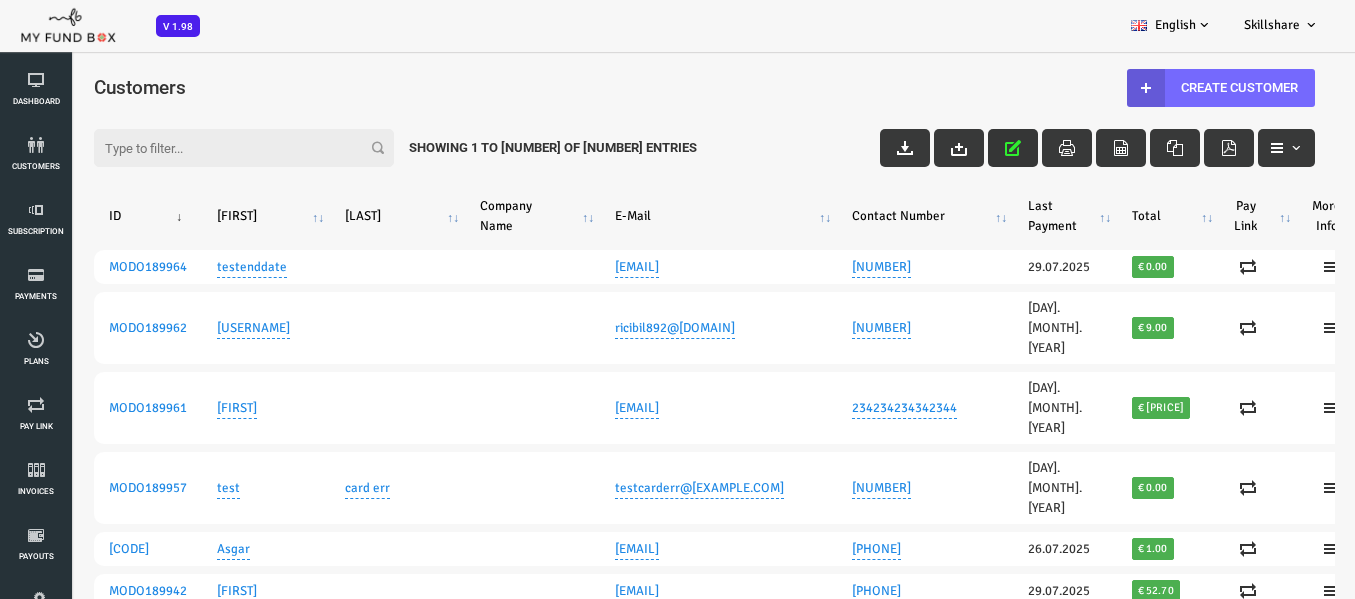 scroll, scrollTop: 52, scrollLeft: 0, axis: vertical 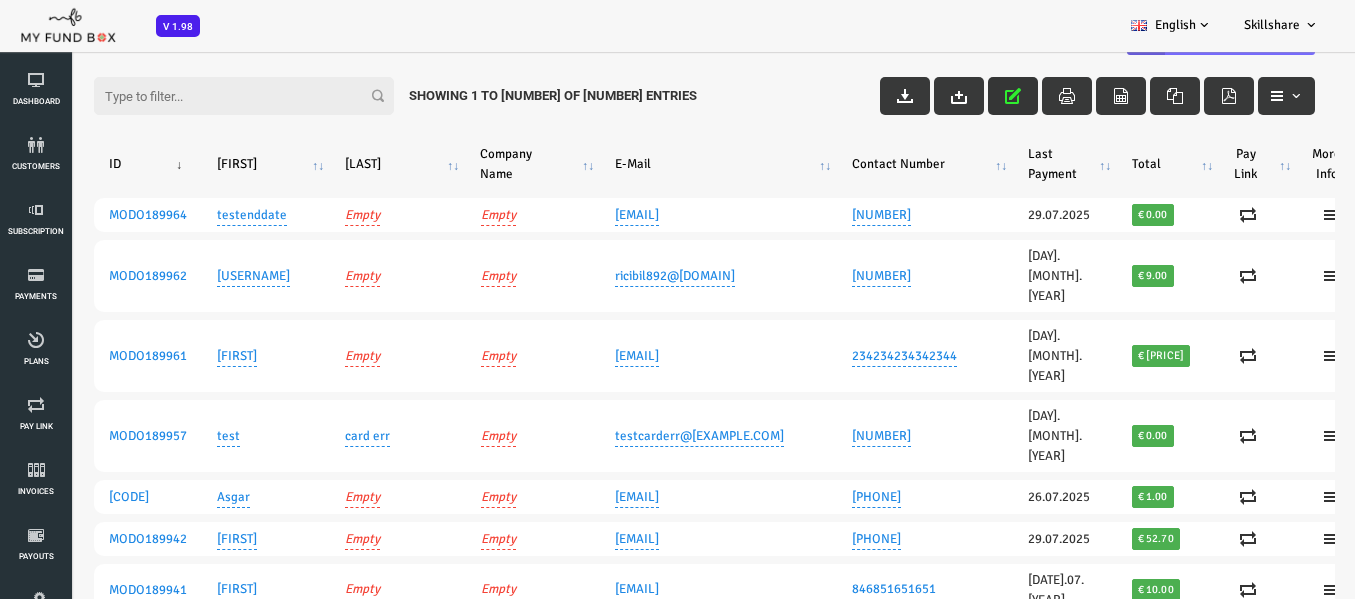 click on "International Ltd" at bounding box center (339, 640) 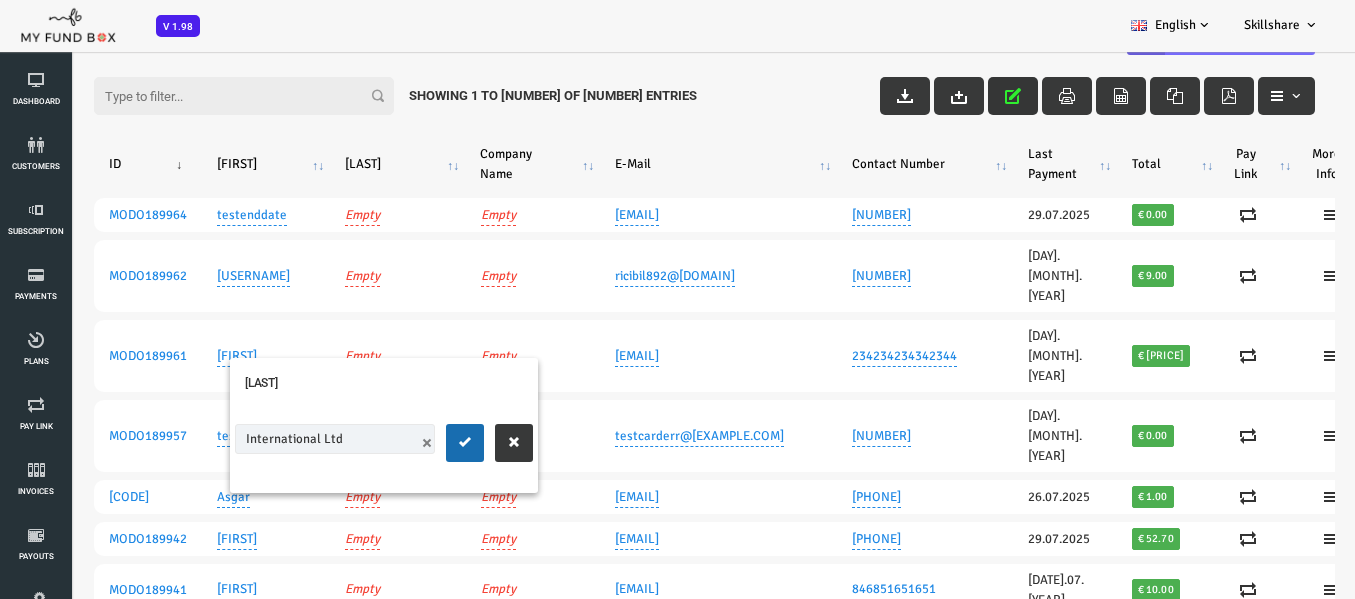 click at bounding box center (373, 443) 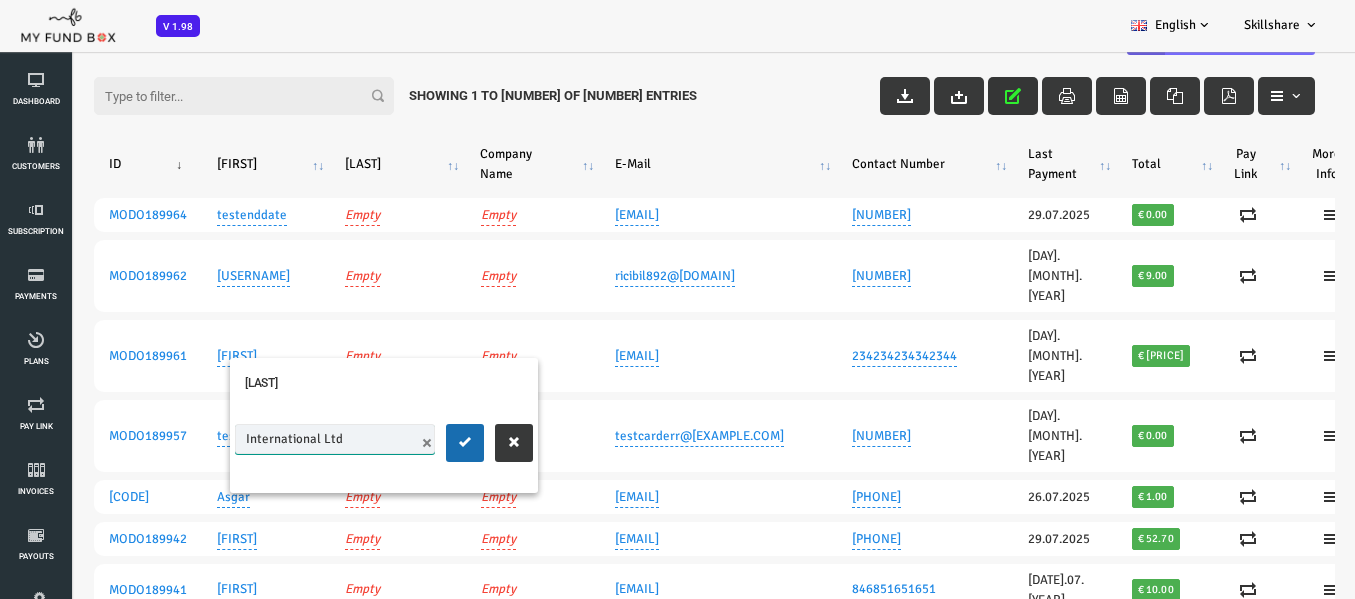 type 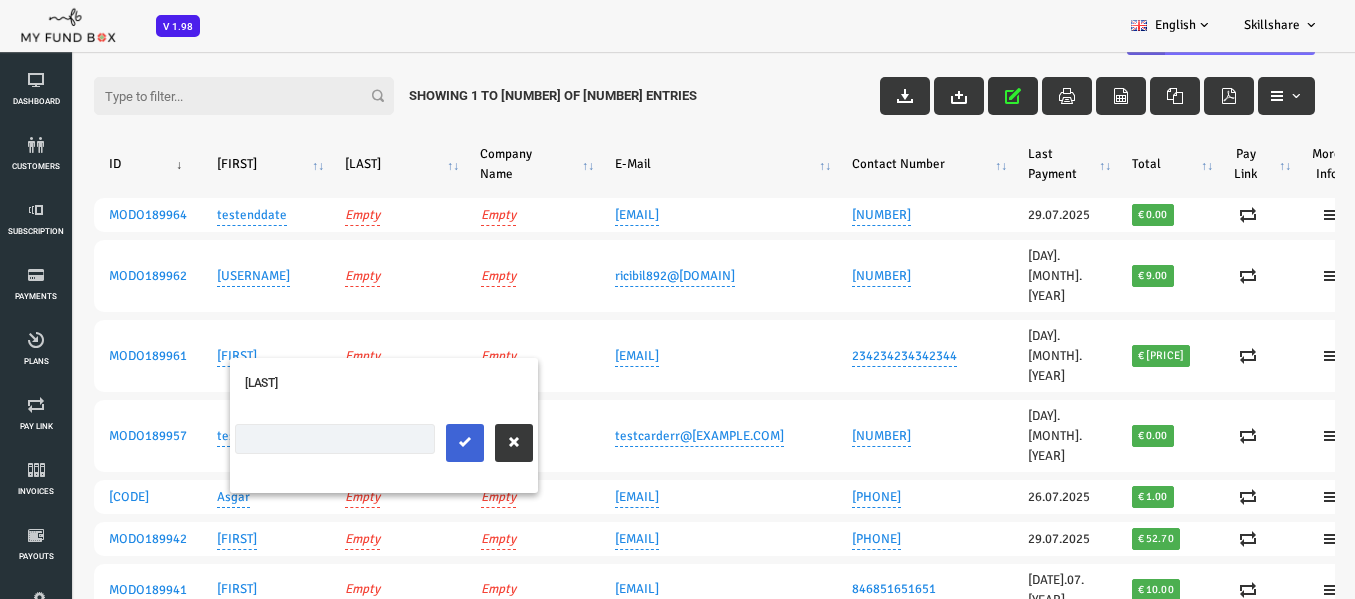 click at bounding box center (411, 442) 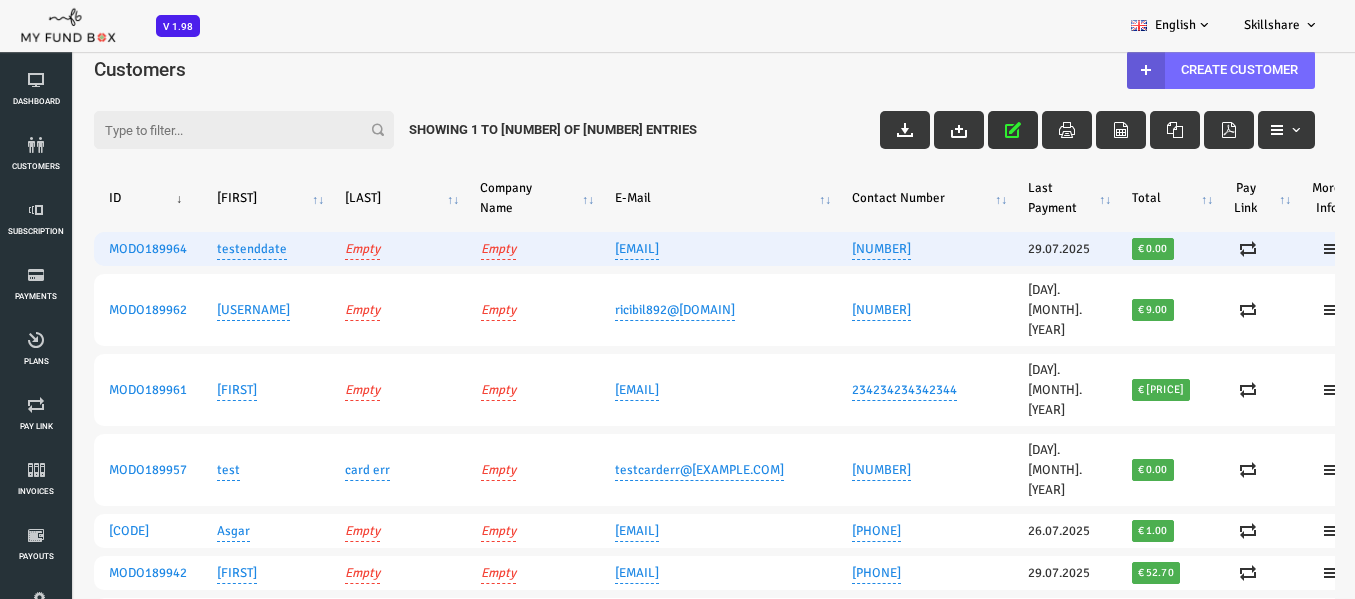 scroll, scrollTop: 0, scrollLeft: 0, axis: both 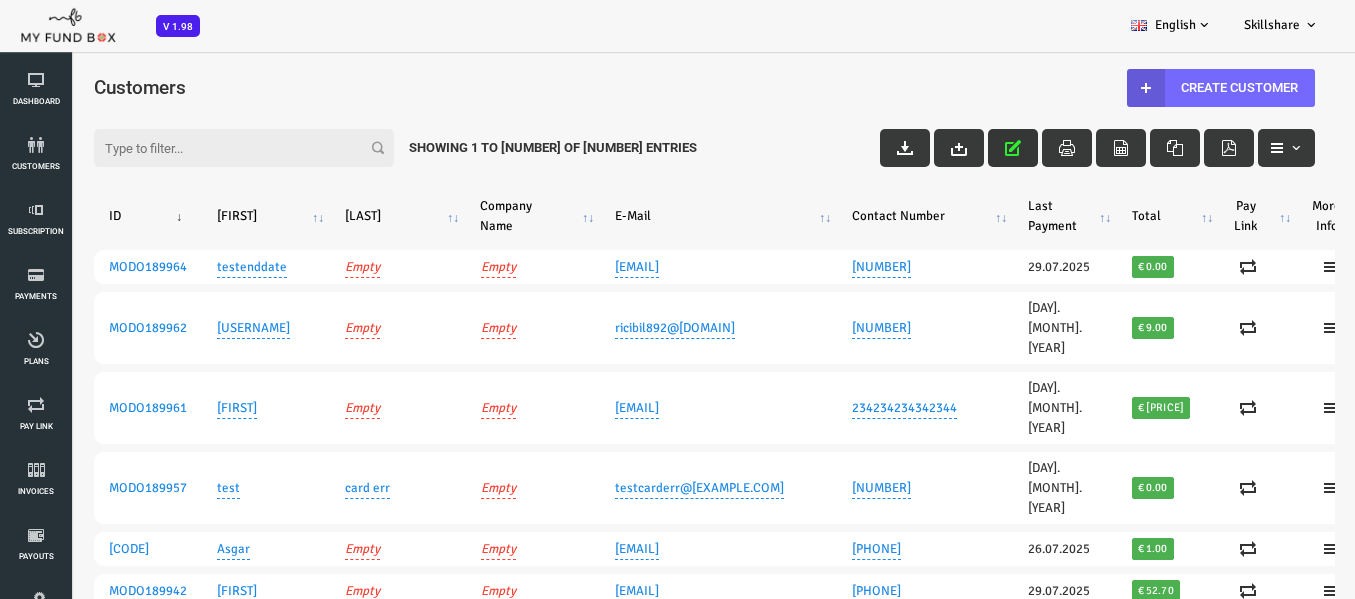 click at bounding box center [959, 148] 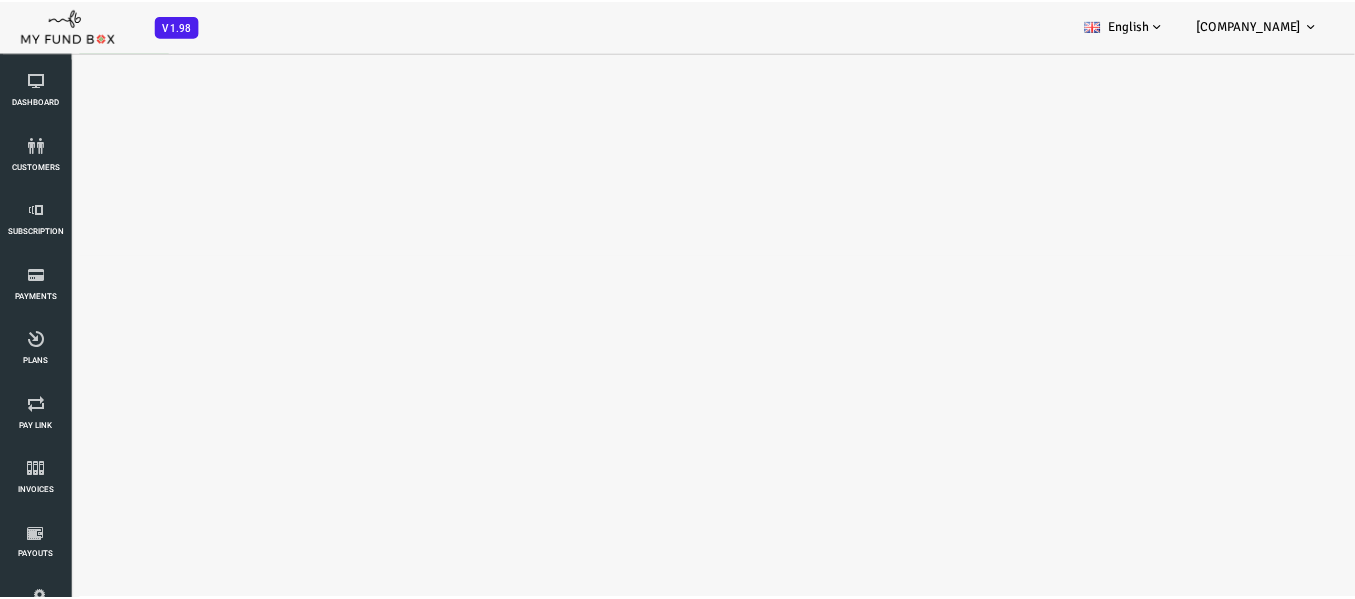 scroll, scrollTop: 0, scrollLeft: 0, axis: both 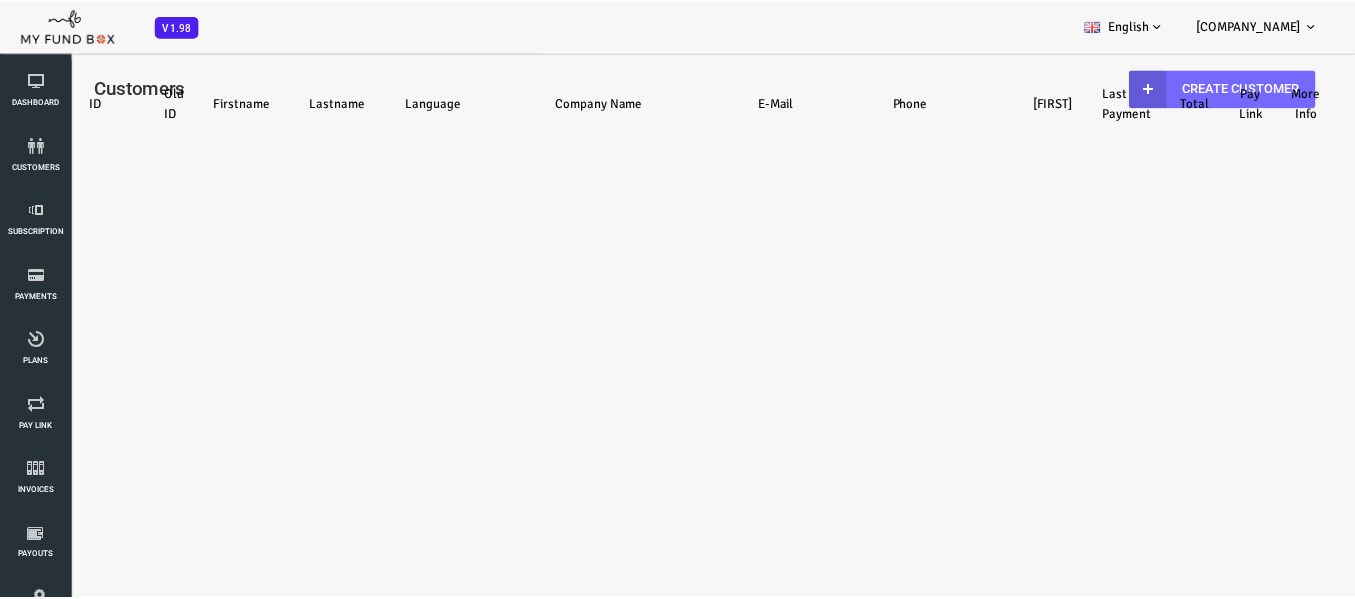 select on "100" 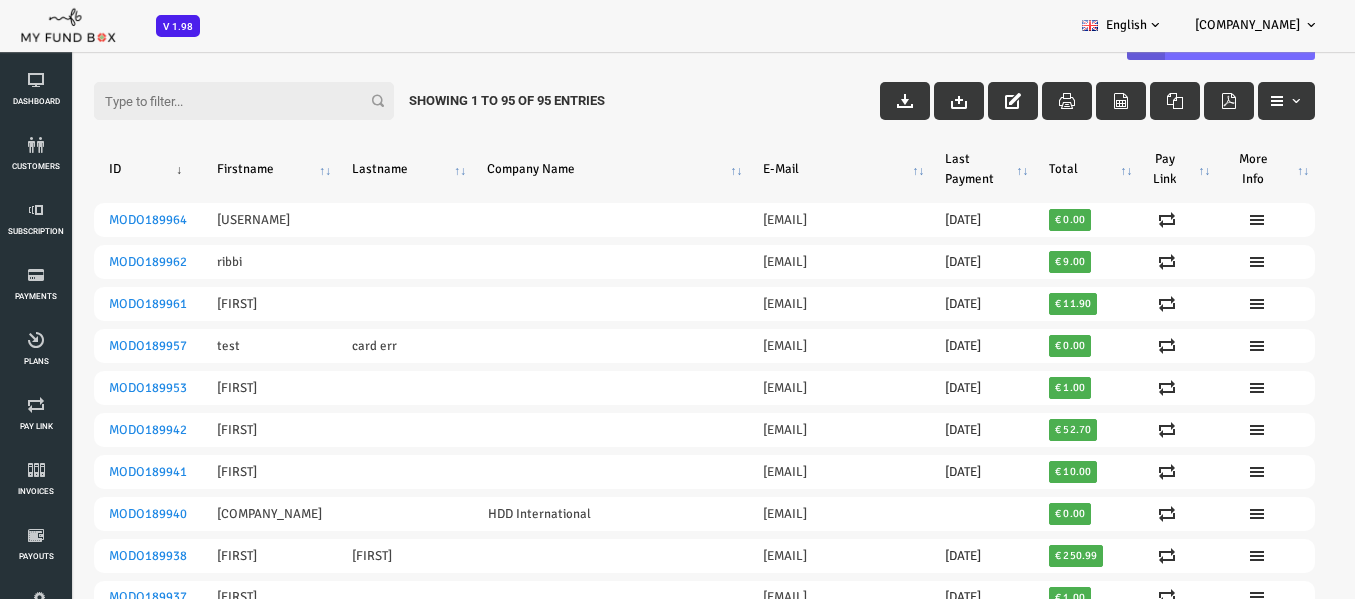 scroll, scrollTop: 0, scrollLeft: 0, axis: both 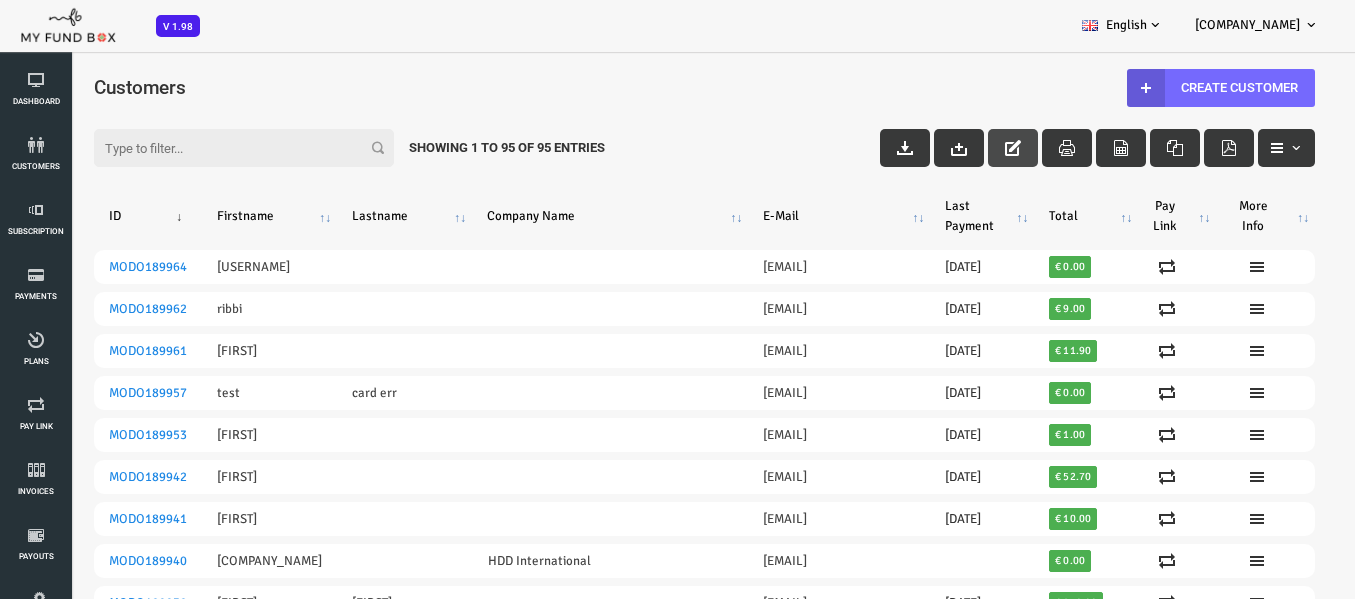click at bounding box center [959, 148] 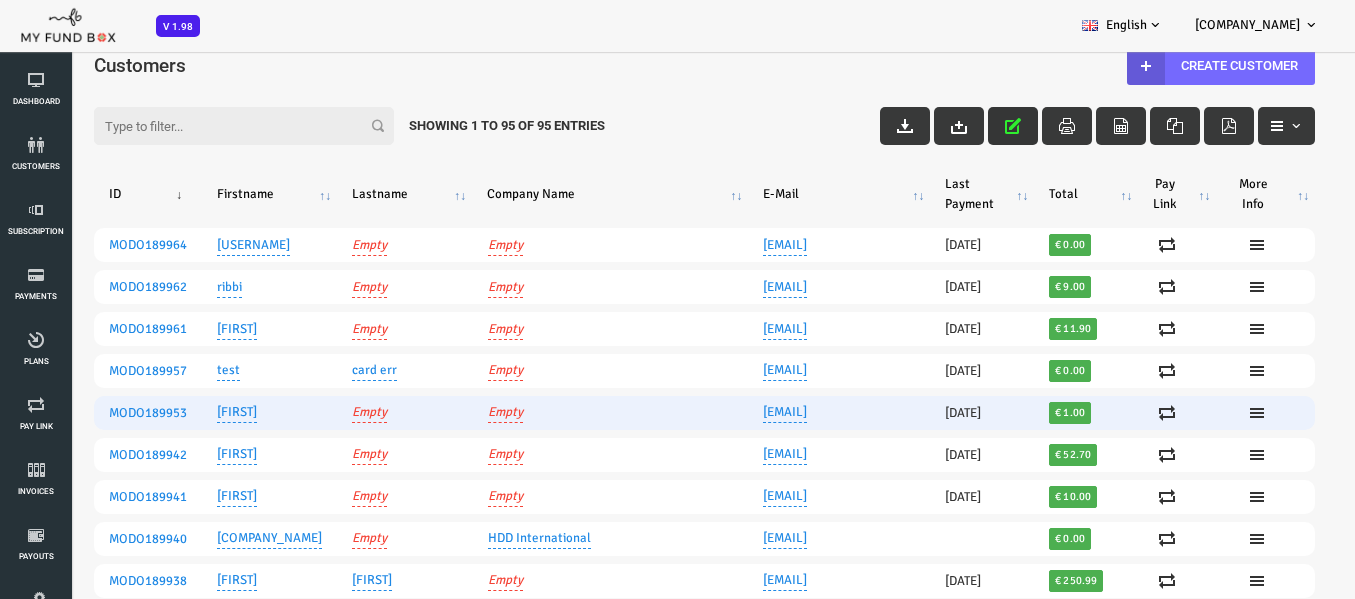 scroll, scrollTop: 100, scrollLeft: 0, axis: vertical 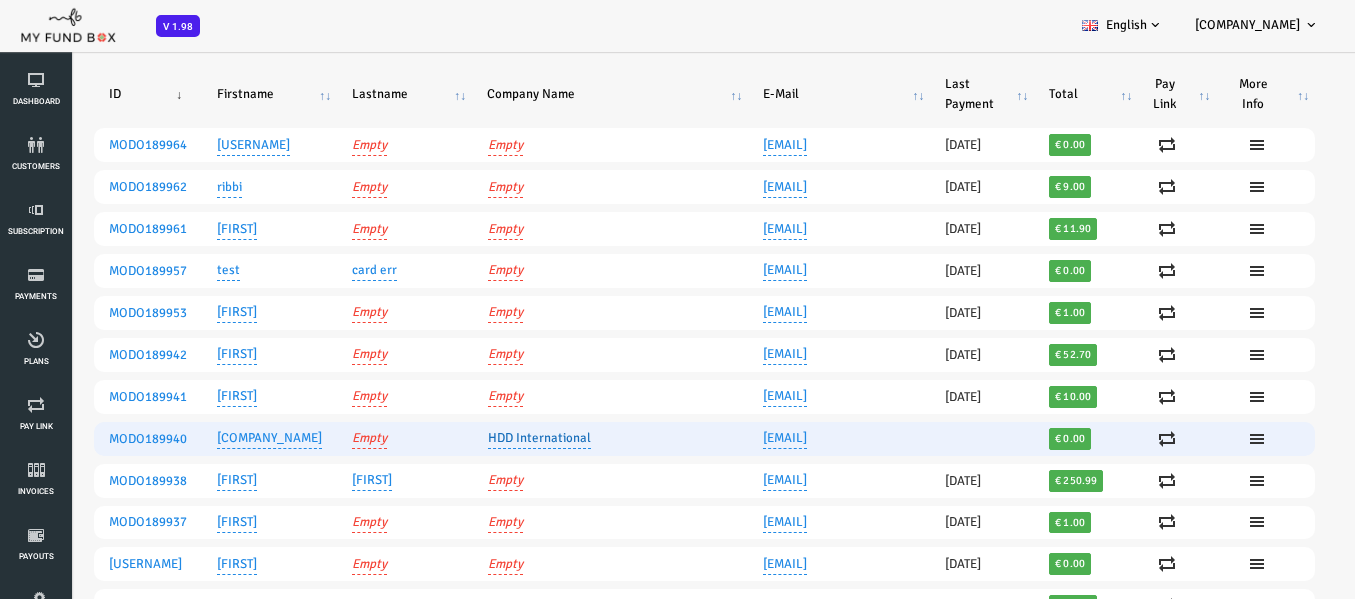 click on "HDD International" at bounding box center (485, 438) 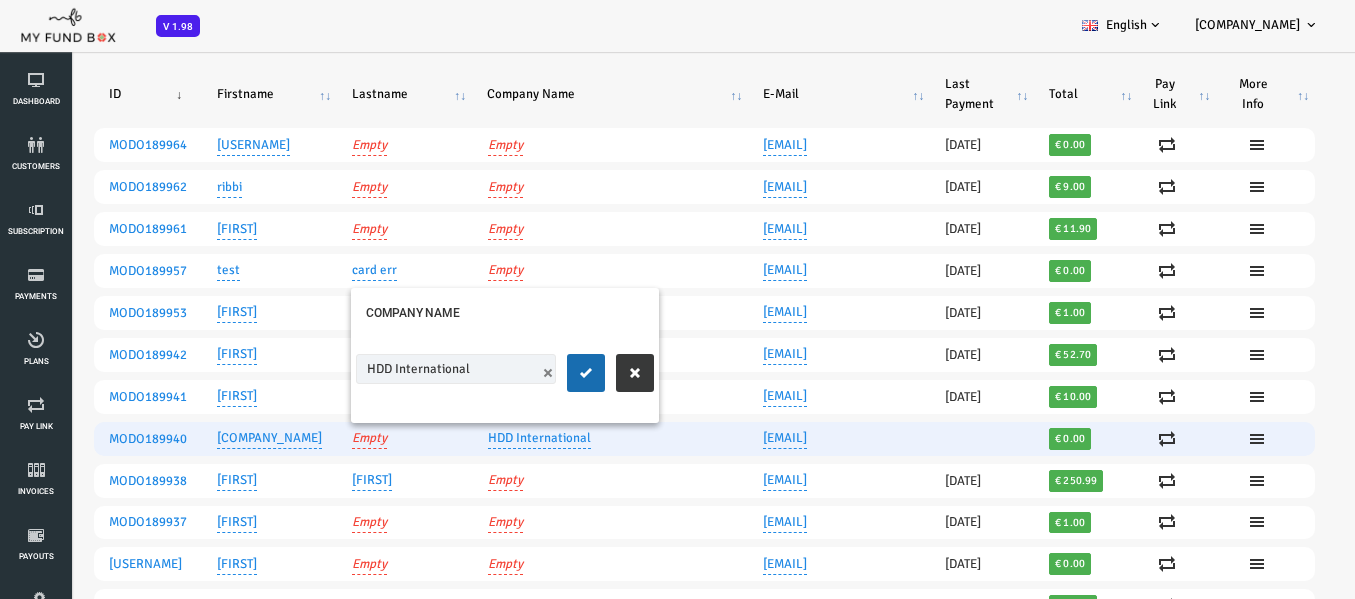 click at bounding box center [494, 373] 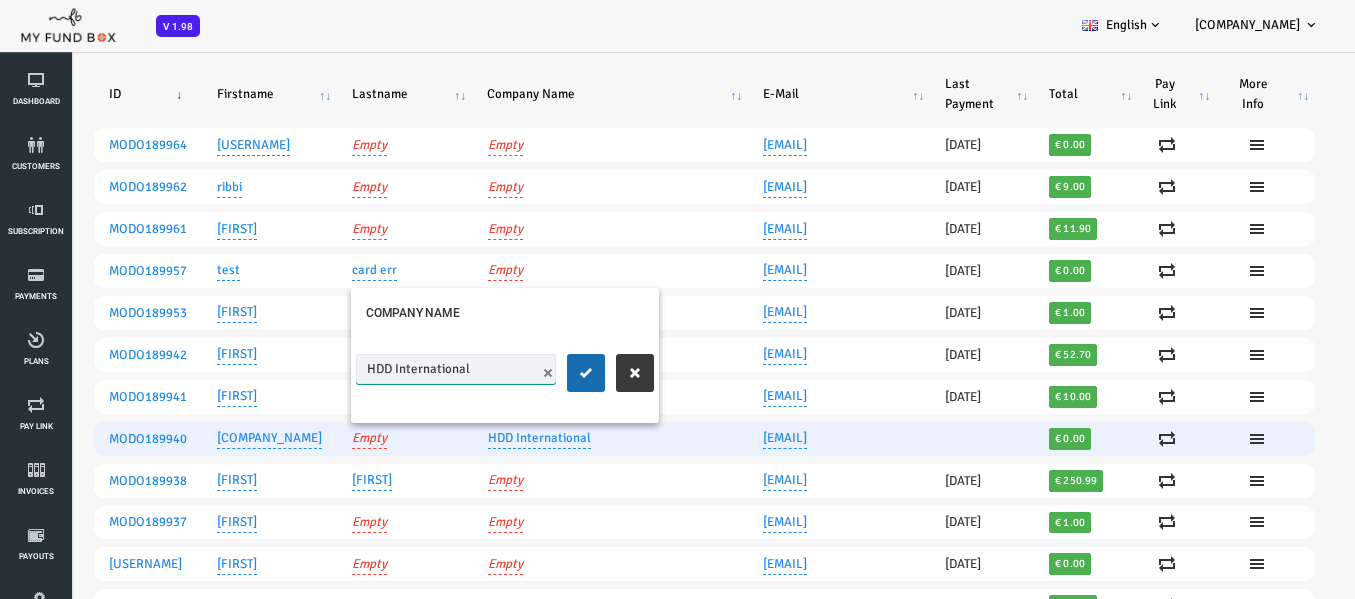 type 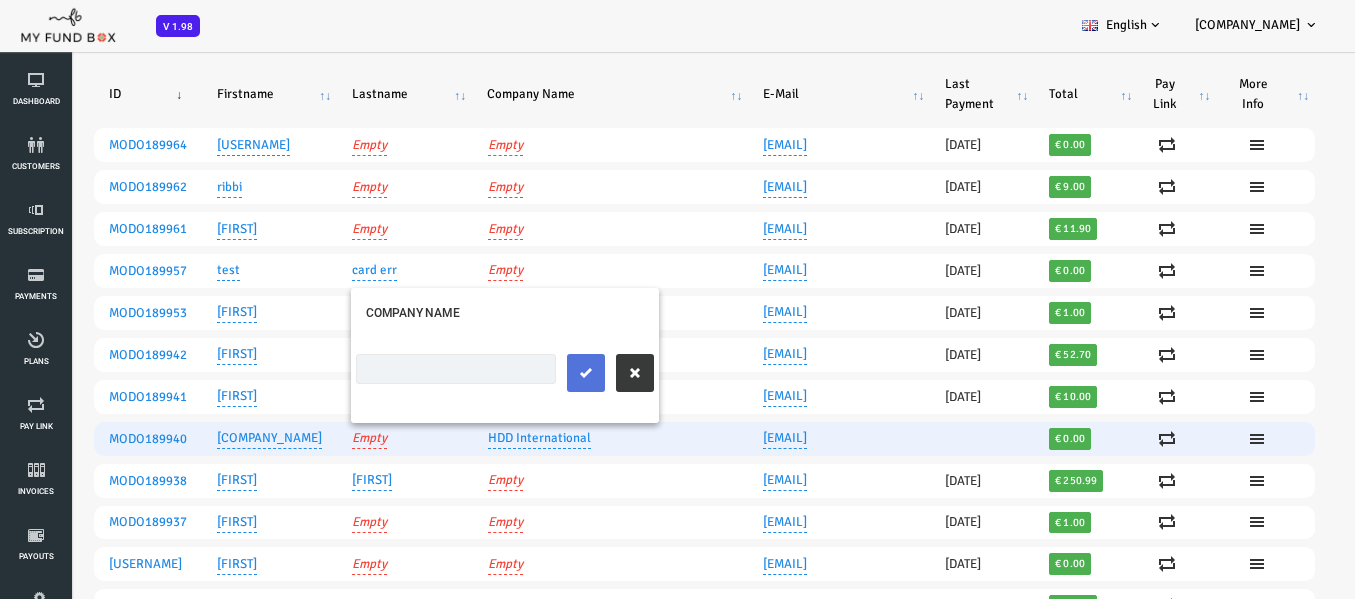 click at bounding box center (532, 373) 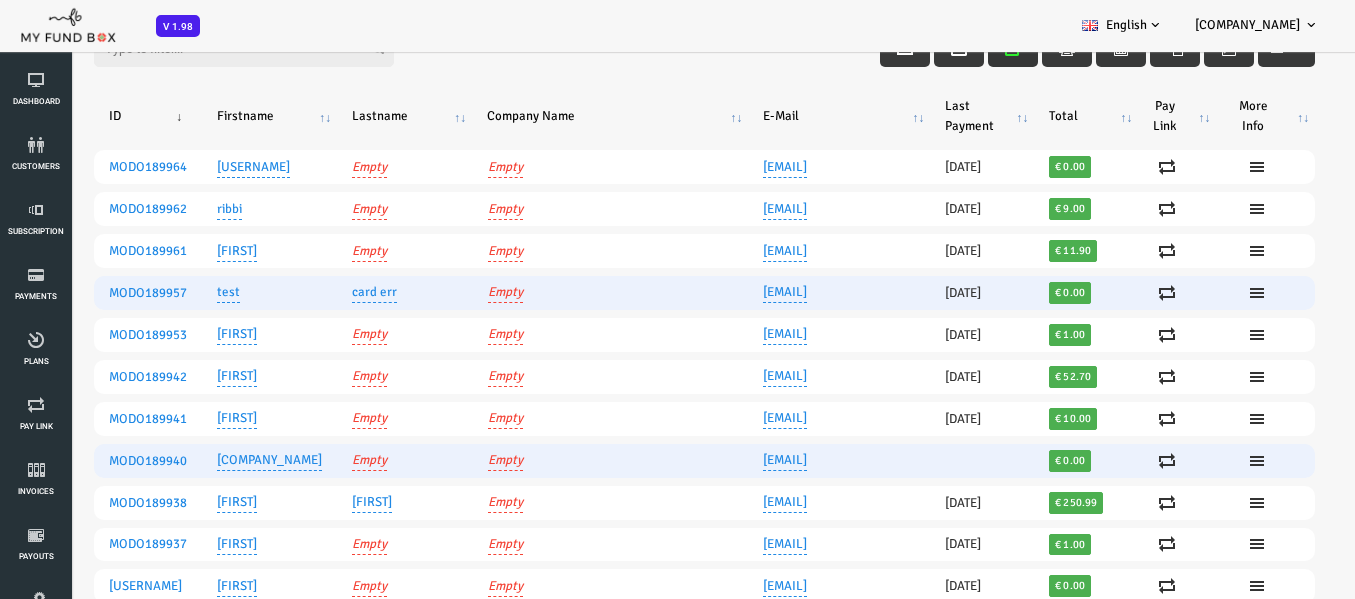 scroll, scrollTop: 0, scrollLeft: 0, axis: both 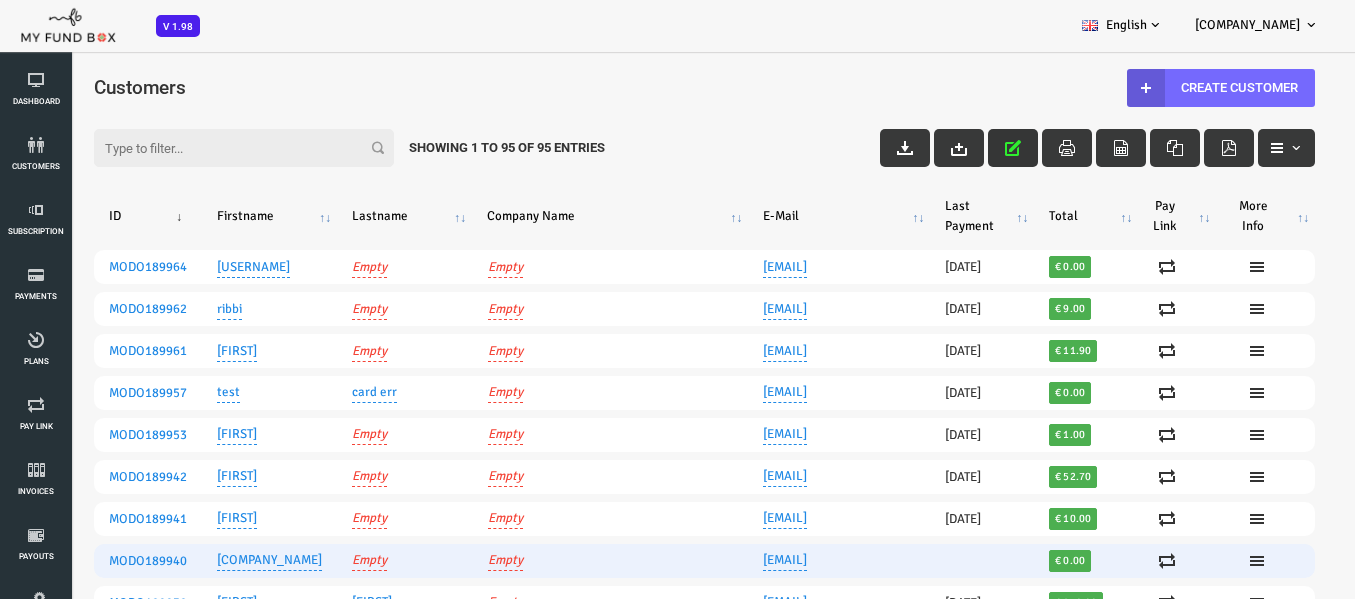 click at bounding box center (959, 148) 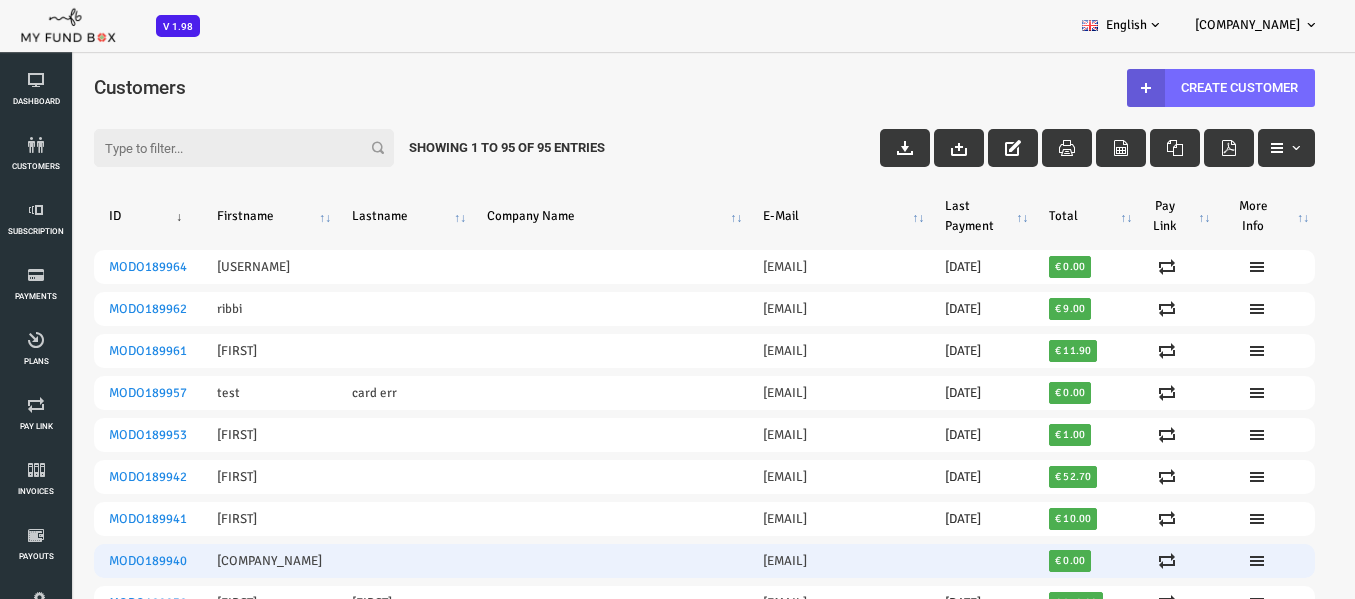 click on "Filter:                                                                                   Showing 1 to 95 of 95 Entries" at bounding box center (650, 129) 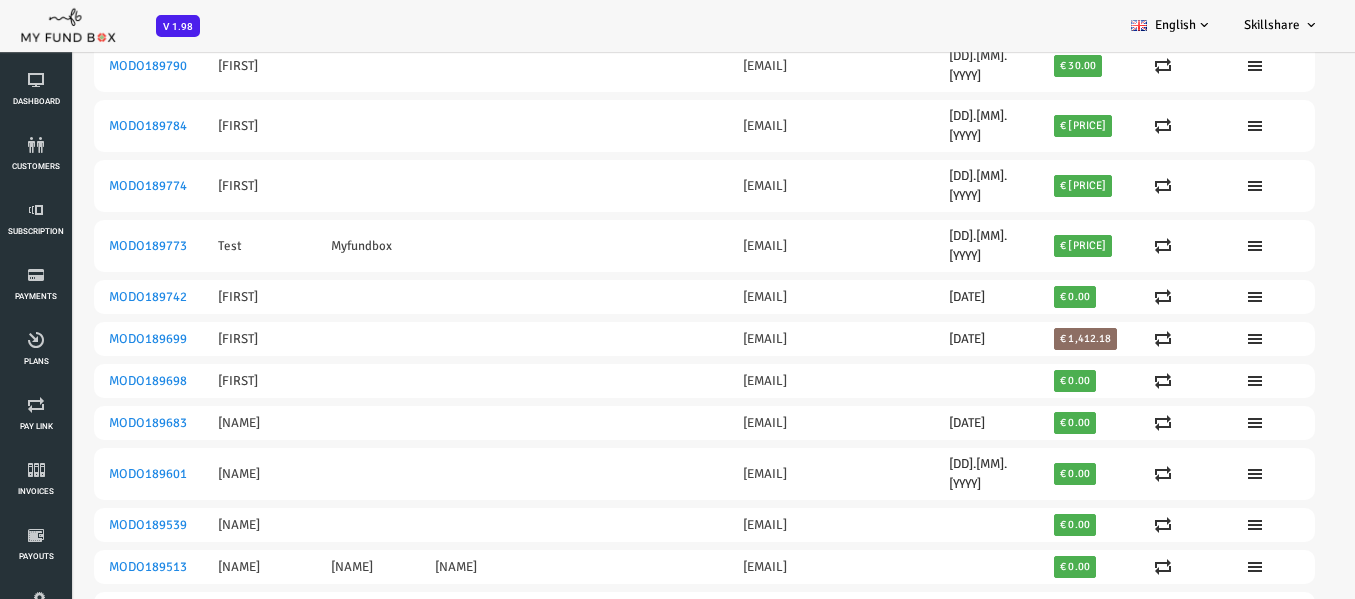scroll, scrollTop: 1600, scrollLeft: 0, axis: vertical 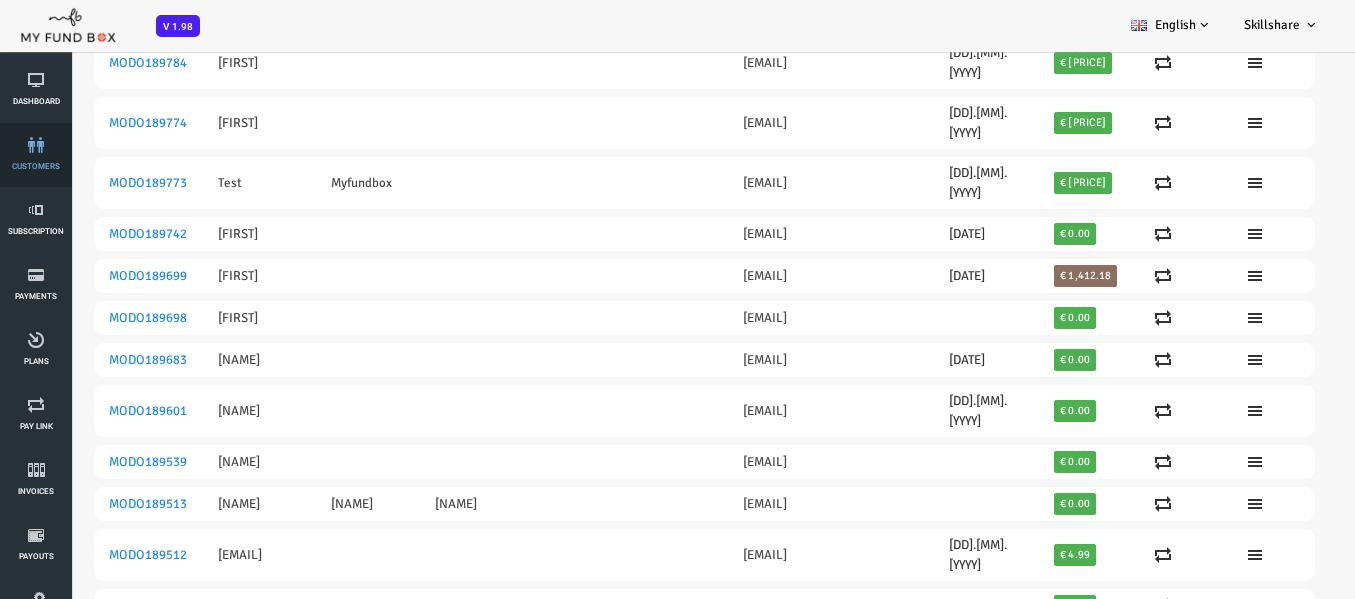 click at bounding box center (36, 145) 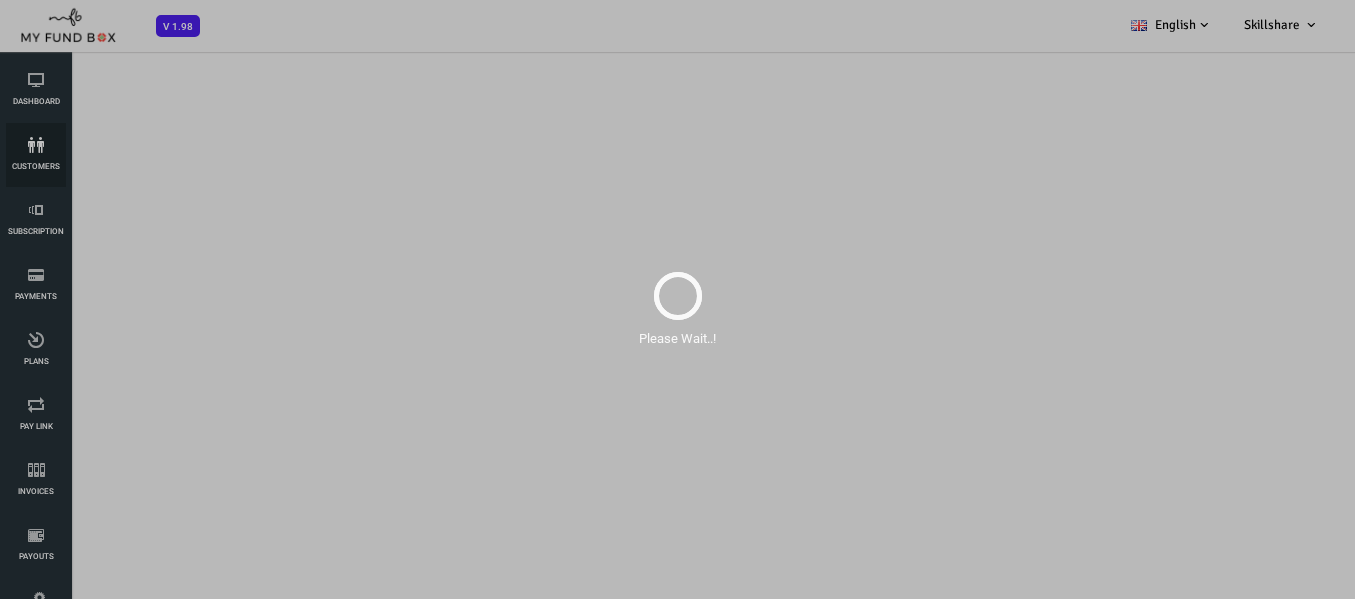 select on "100" 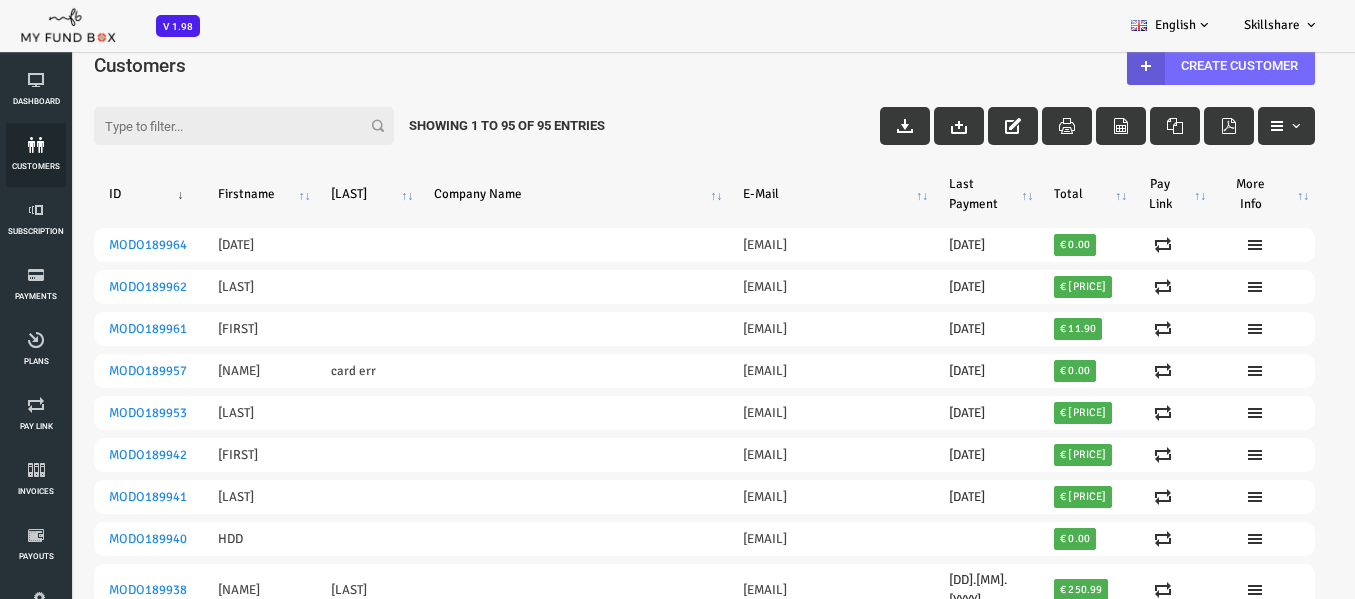 scroll, scrollTop: 0, scrollLeft: 0, axis: both 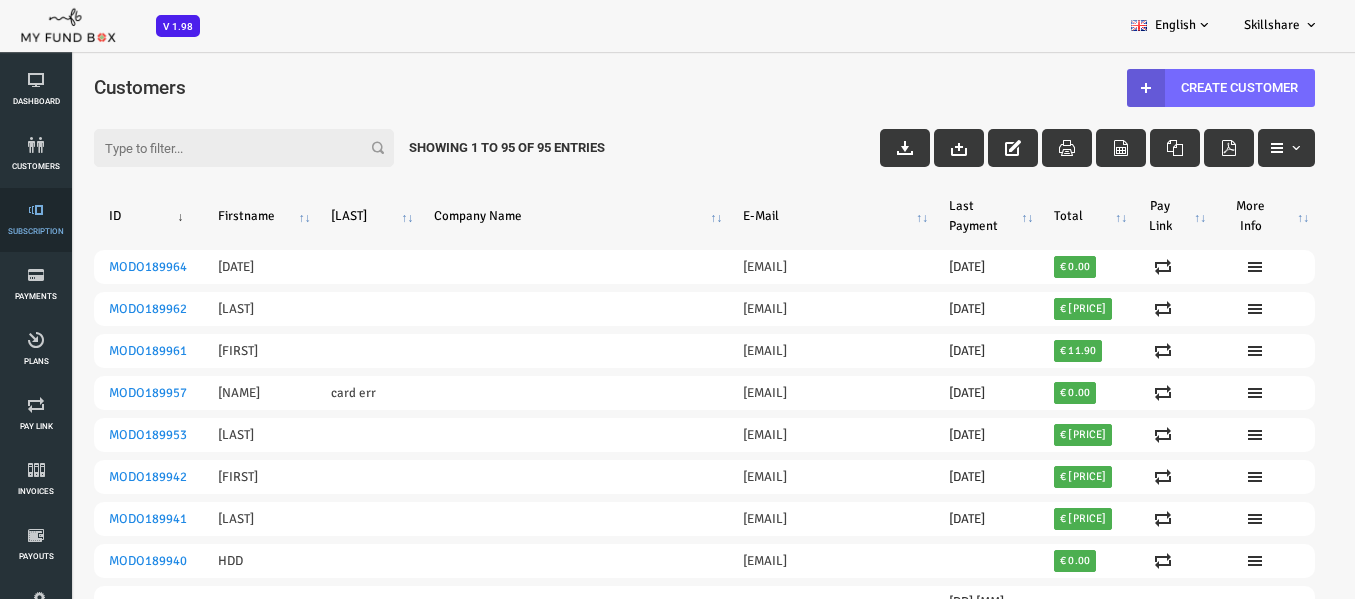 click on "Subscription" at bounding box center (0, 0) 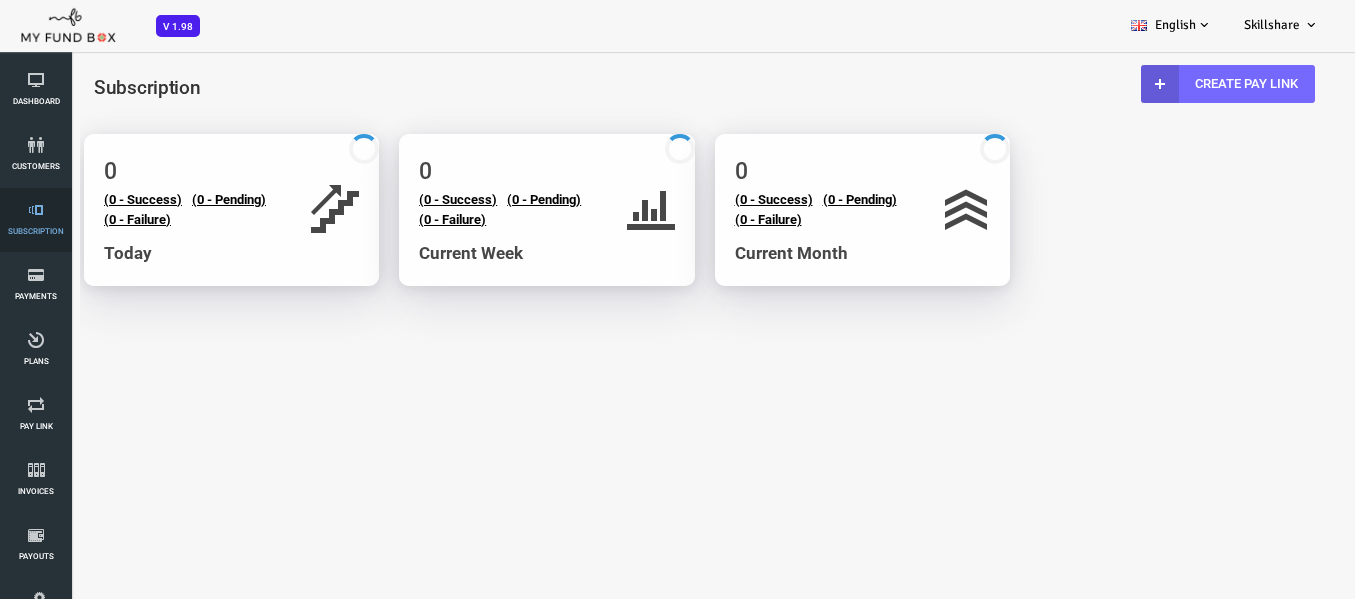 scroll, scrollTop: 0, scrollLeft: 0, axis: both 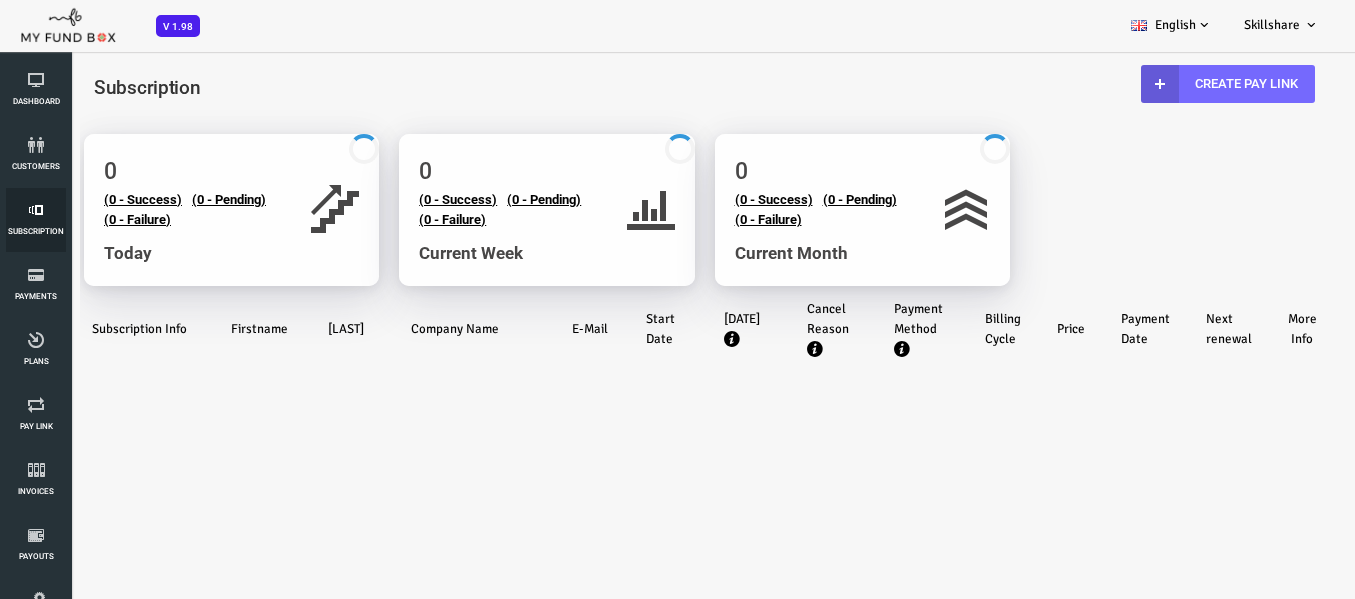 select on "100" 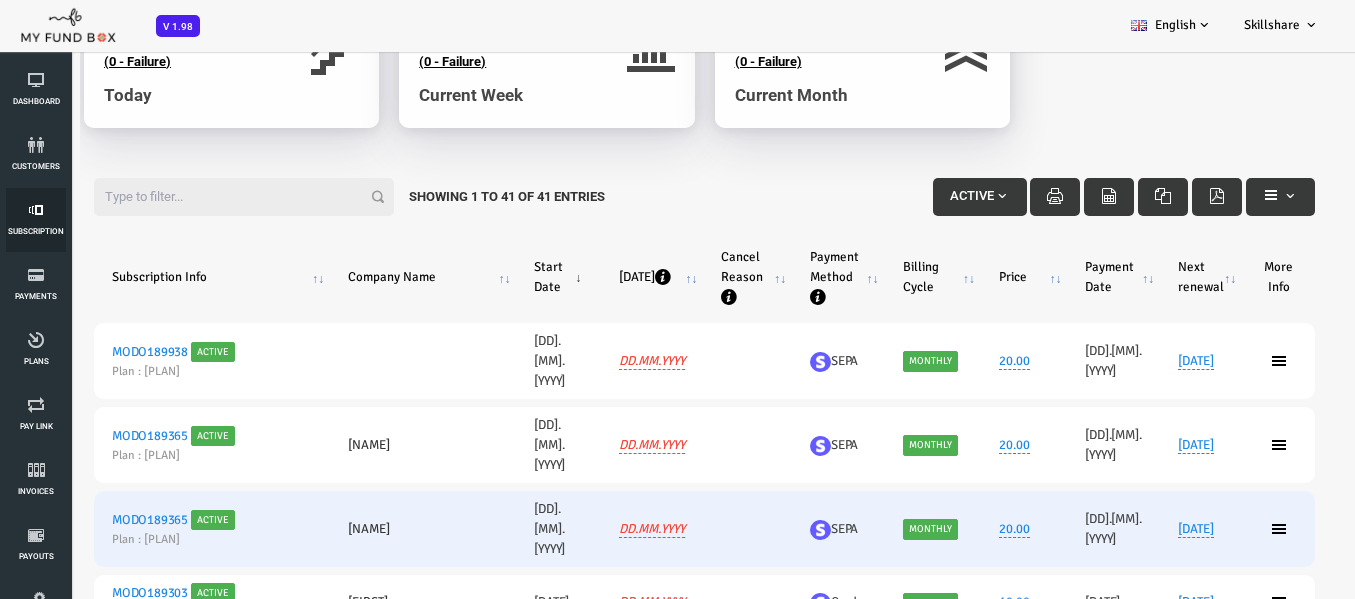 scroll, scrollTop: 200, scrollLeft: 0, axis: vertical 